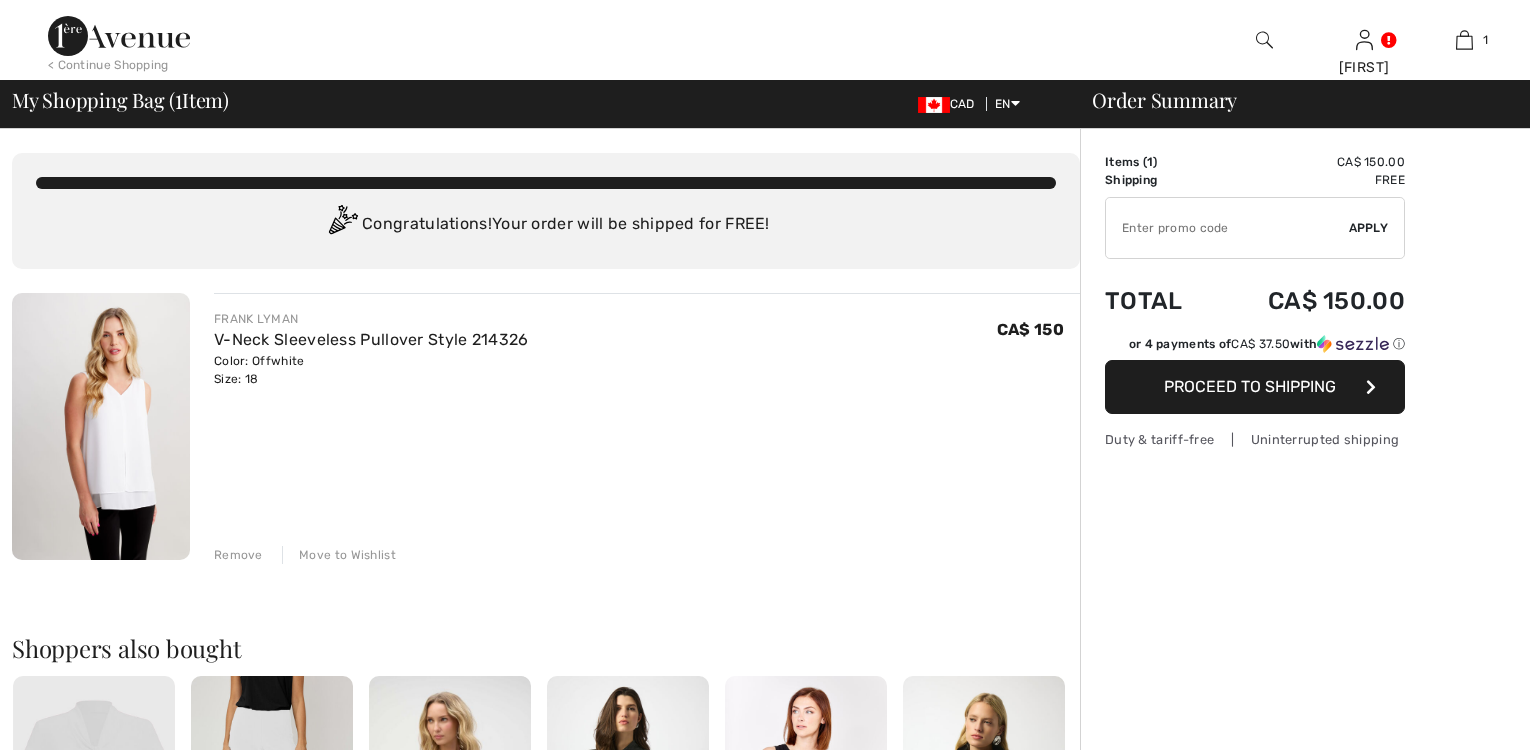 scroll, scrollTop: 0, scrollLeft: 0, axis: both 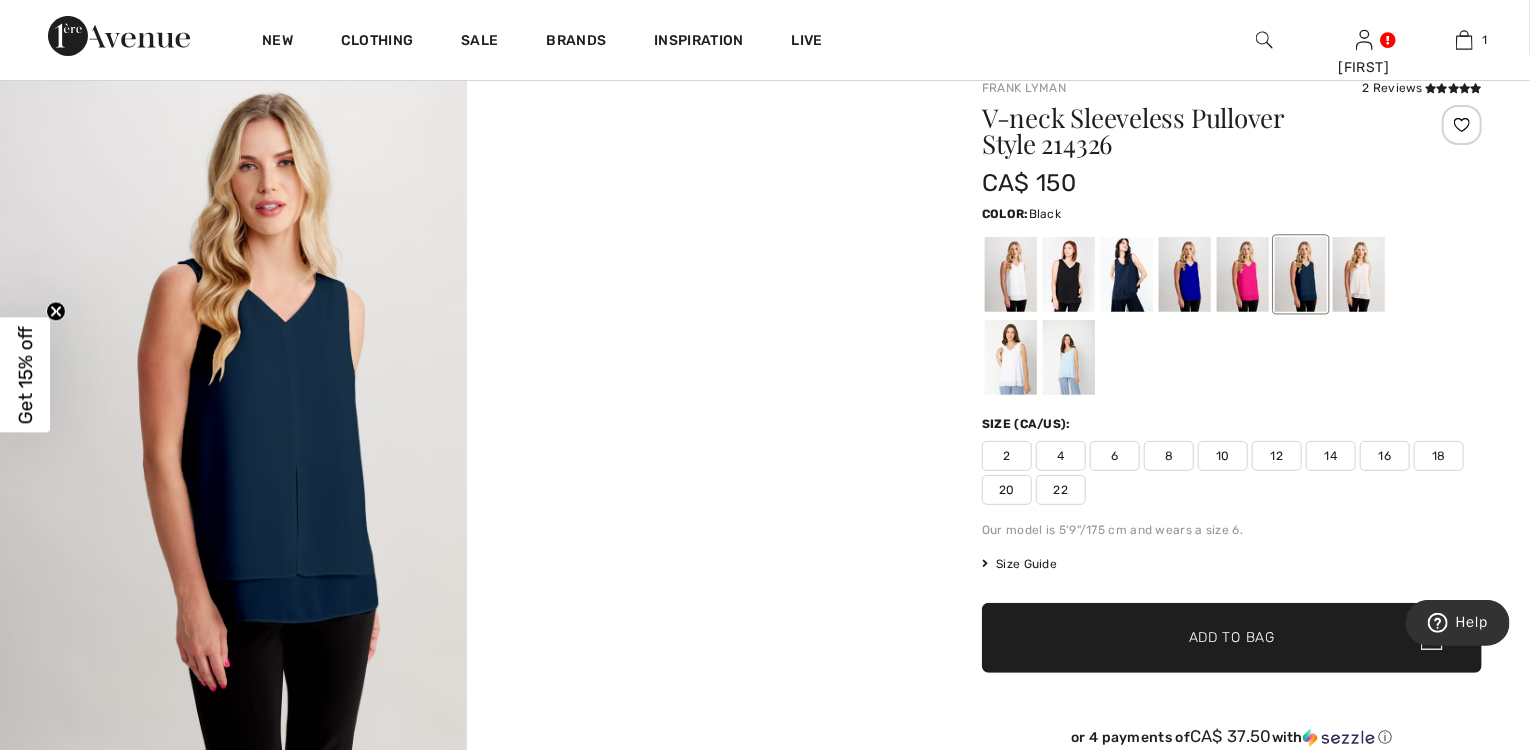 click at bounding box center [1069, 274] 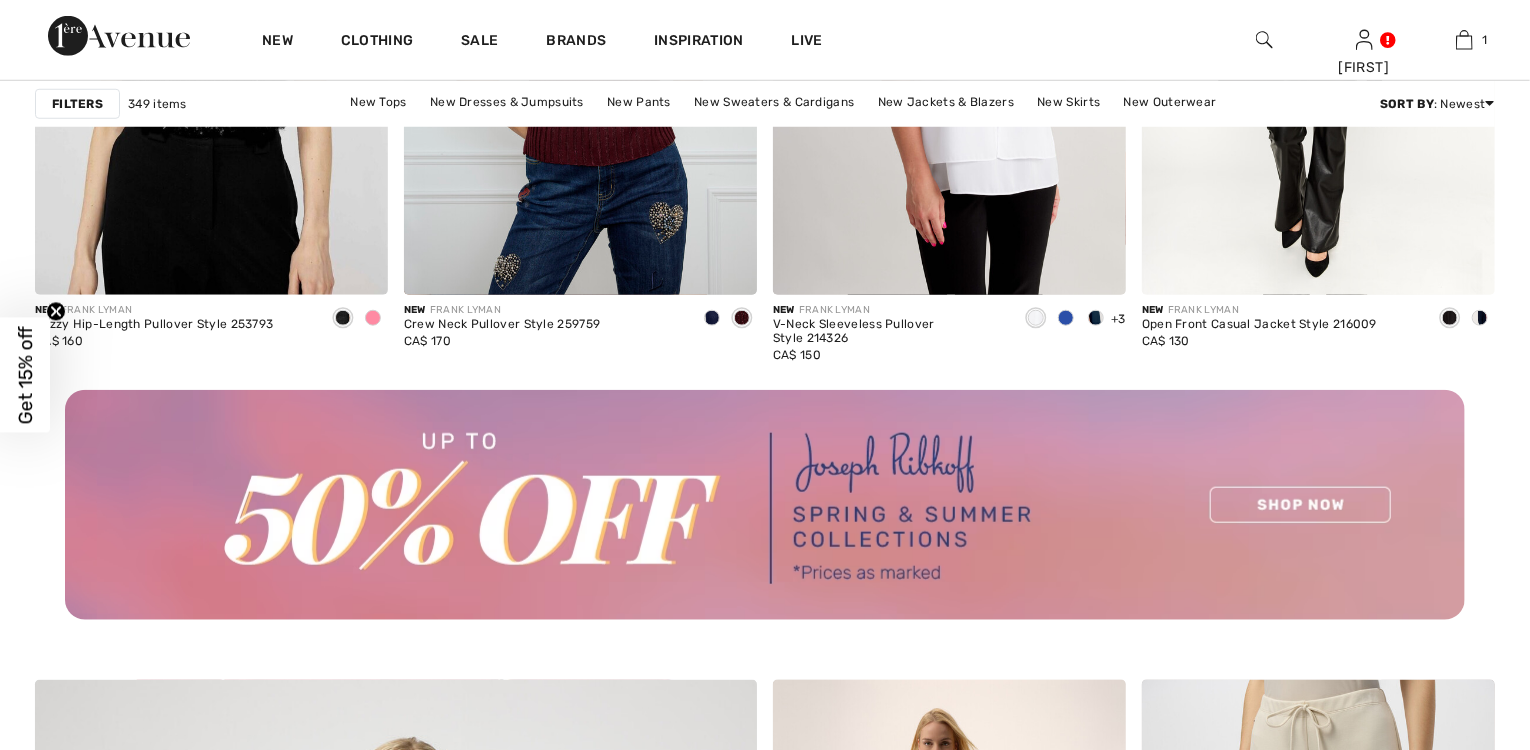scroll, scrollTop: 4640, scrollLeft: 0, axis: vertical 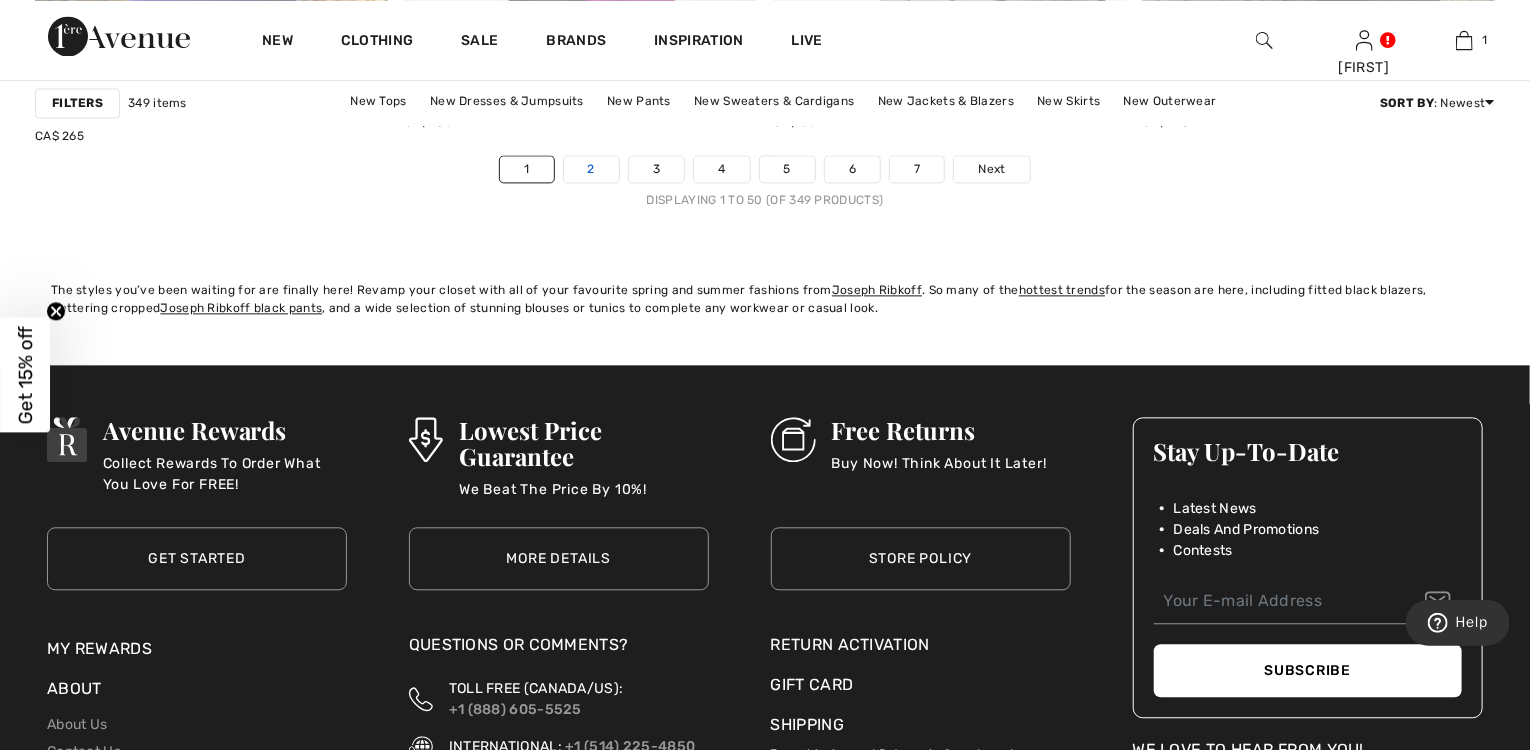 click on "2" at bounding box center (591, 169) 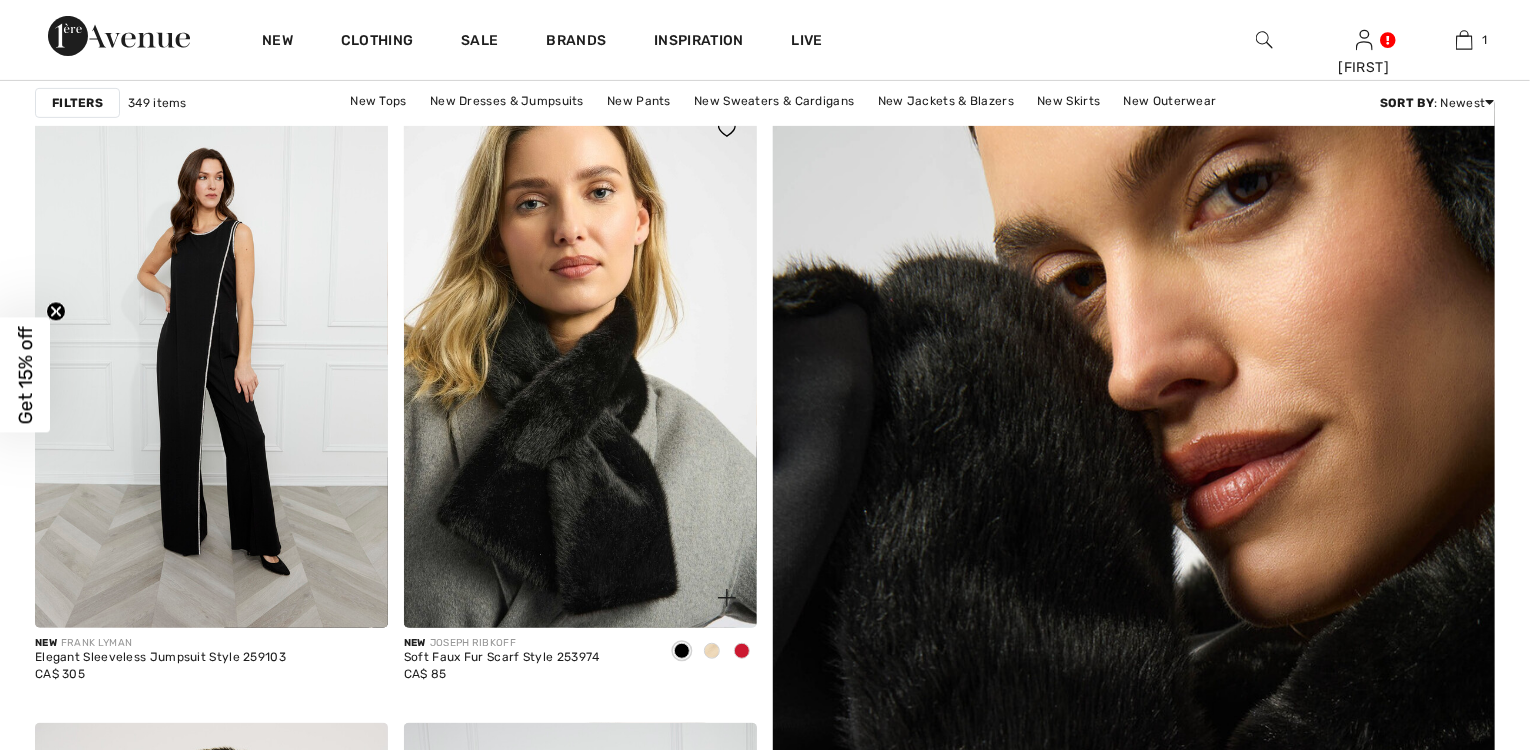 scroll, scrollTop: 320, scrollLeft: 0, axis: vertical 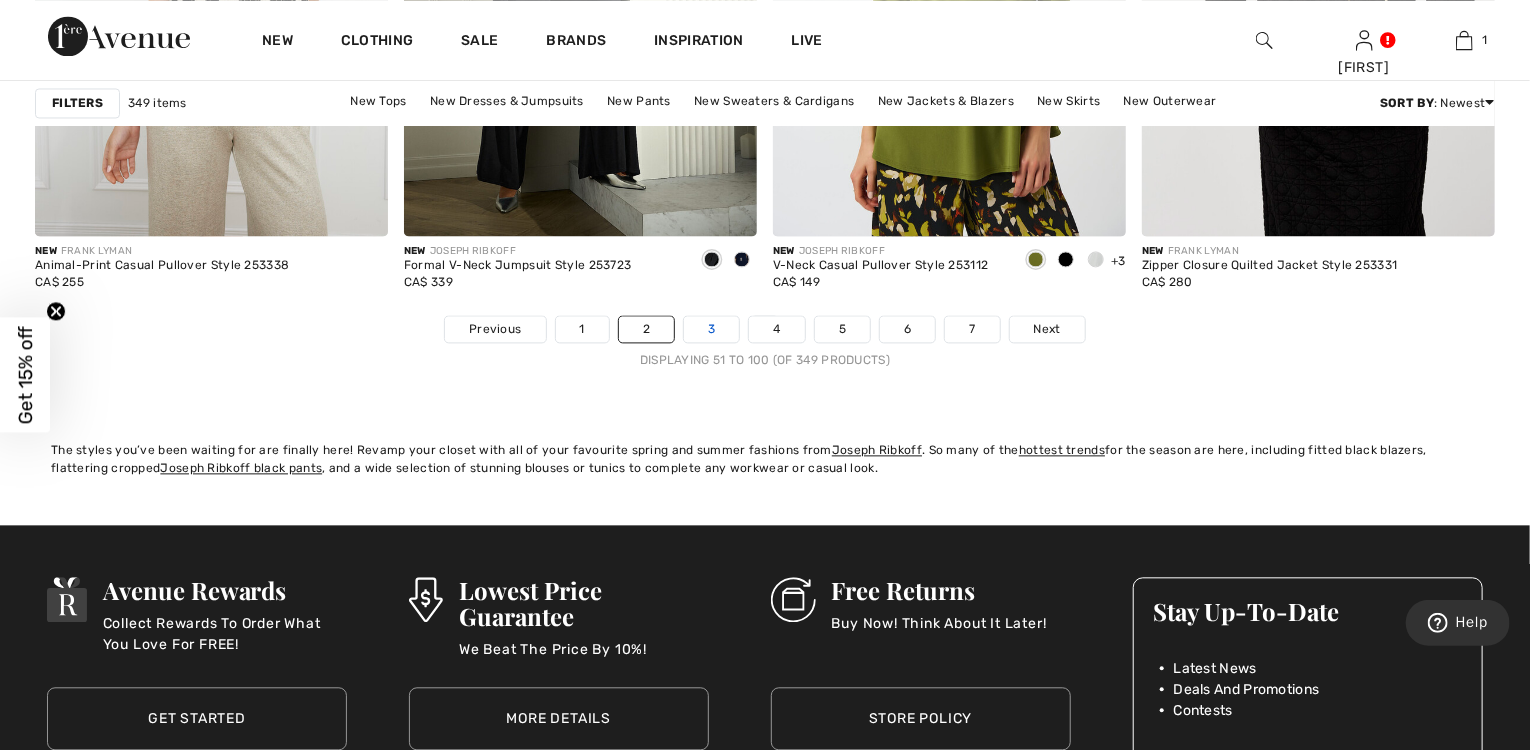 click on "3" at bounding box center [711, 329] 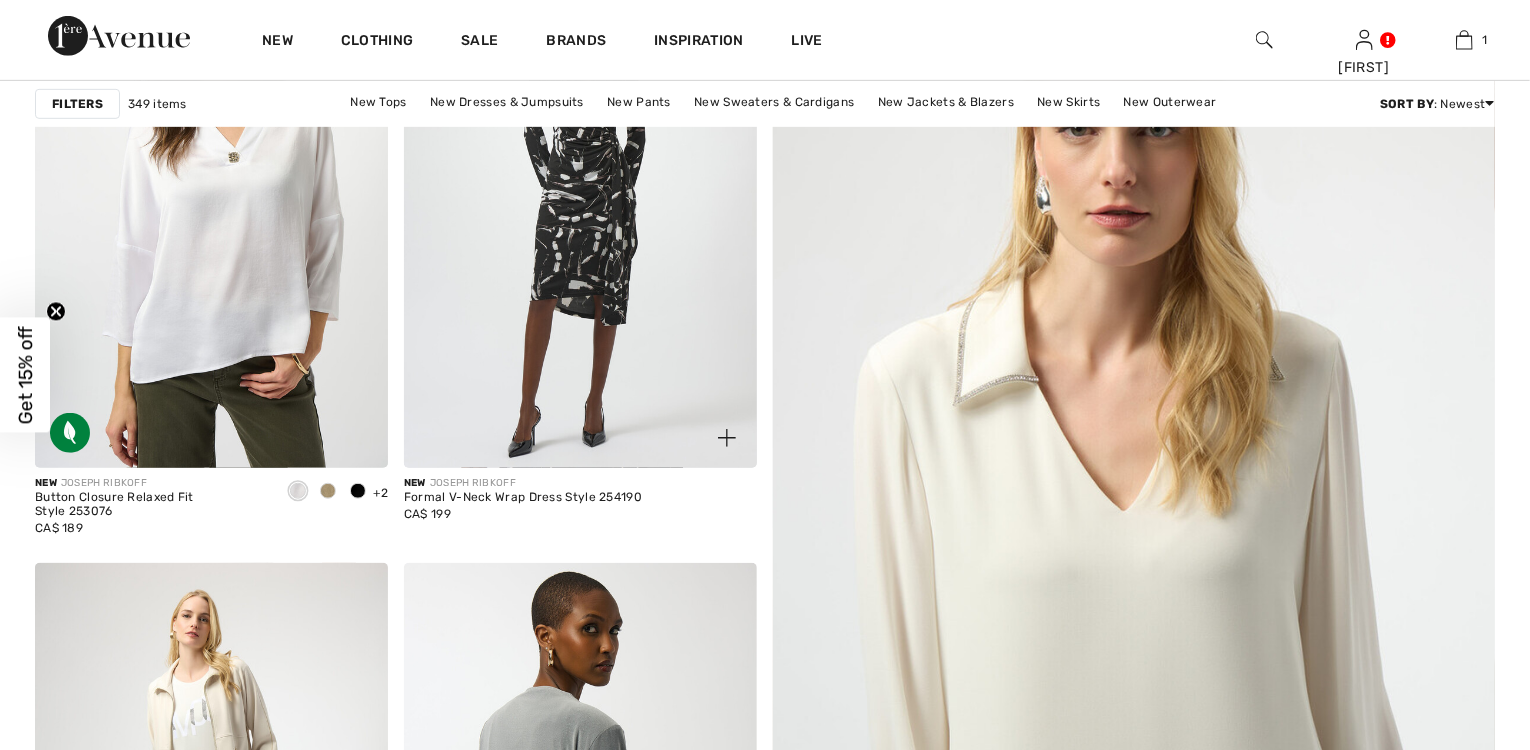 scroll, scrollTop: 640, scrollLeft: 0, axis: vertical 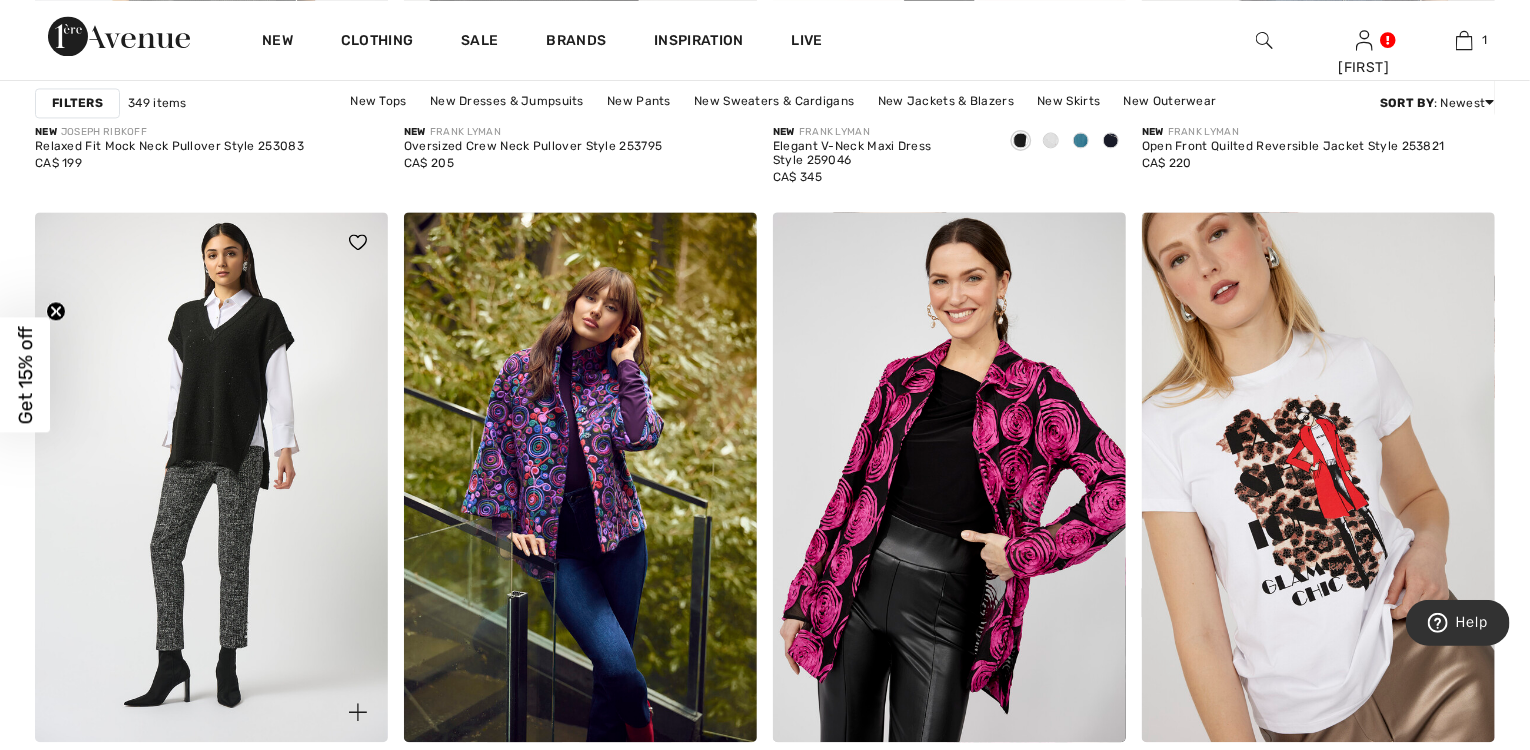 click at bounding box center (211, 477) 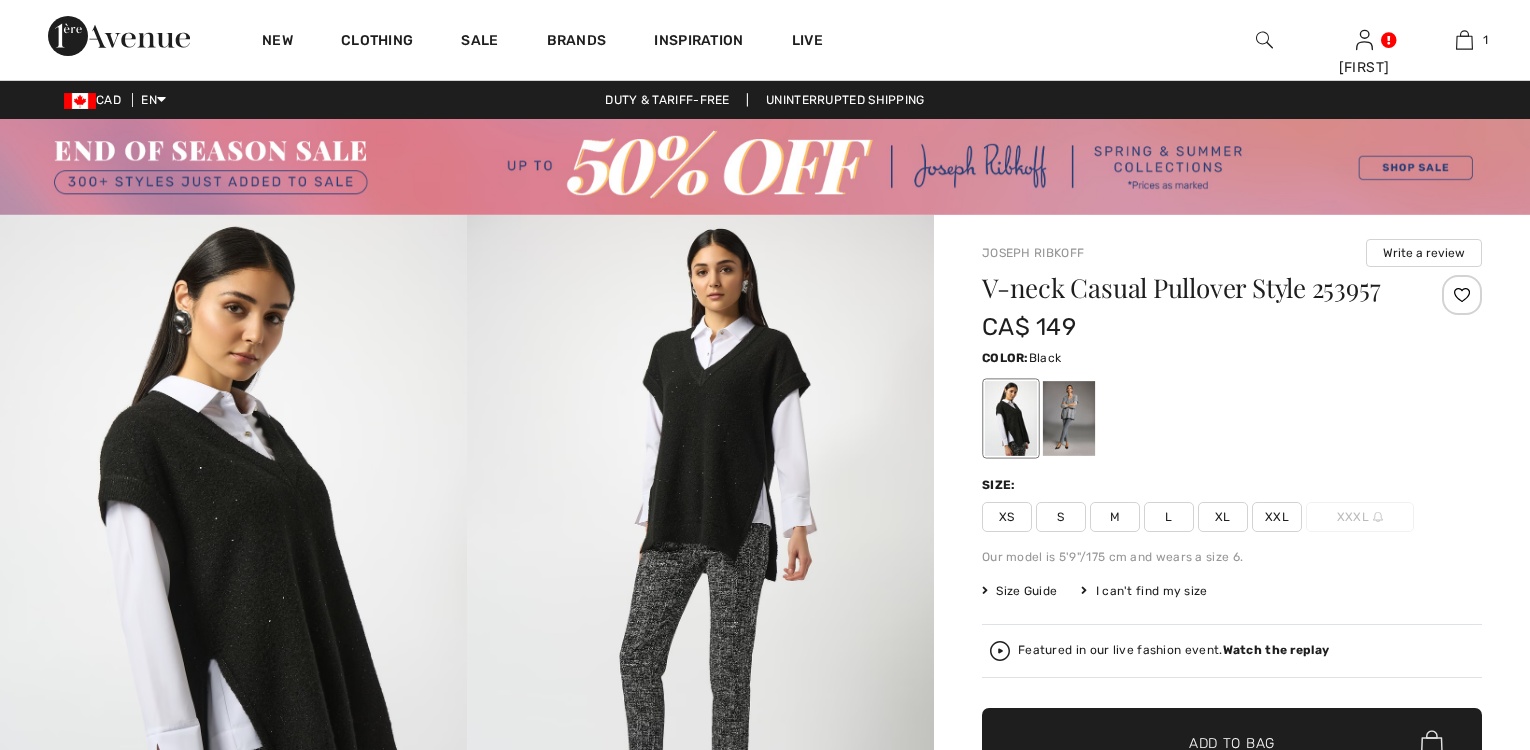scroll, scrollTop: 0, scrollLeft: 0, axis: both 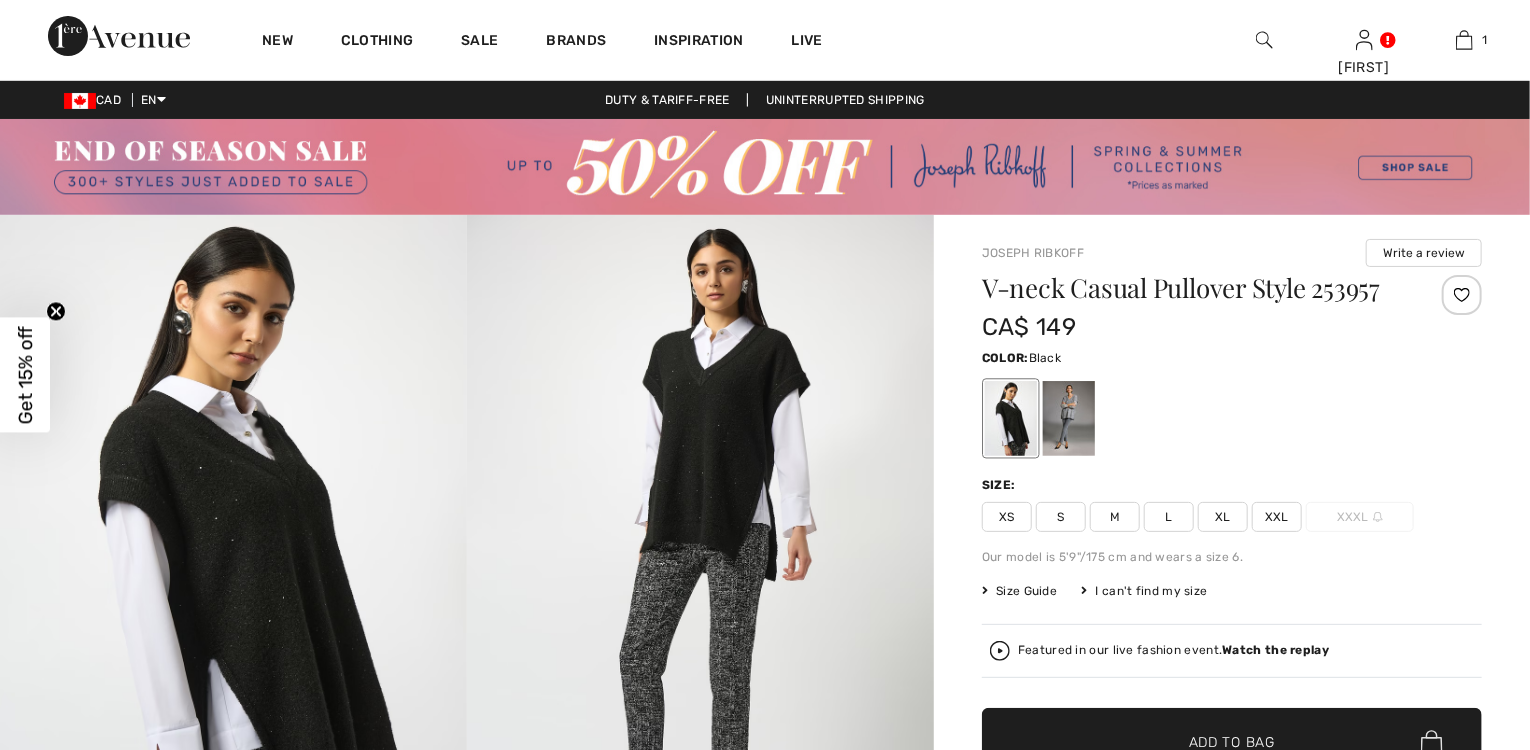 checkbox on "true" 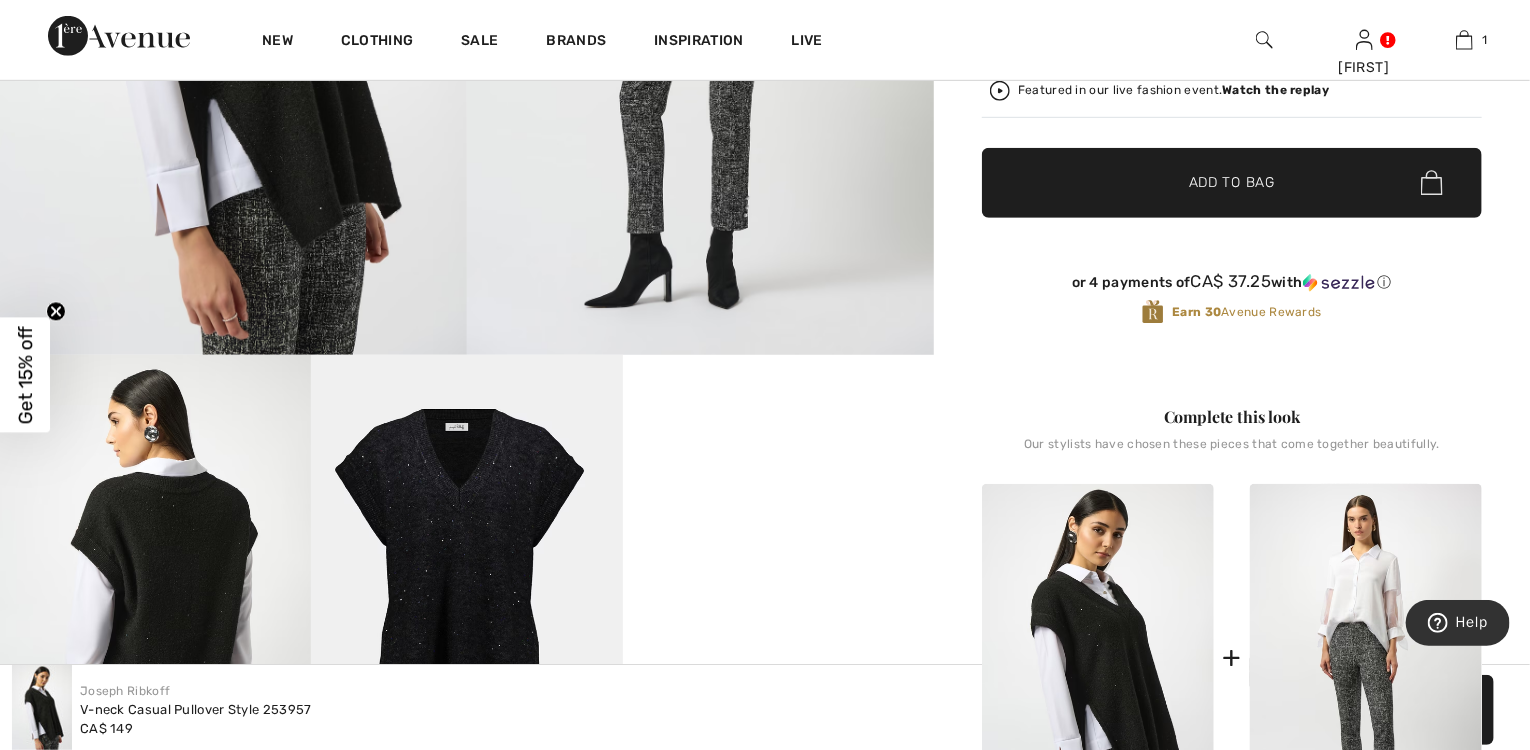 scroll, scrollTop: 880, scrollLeft: 0, axis: vertical 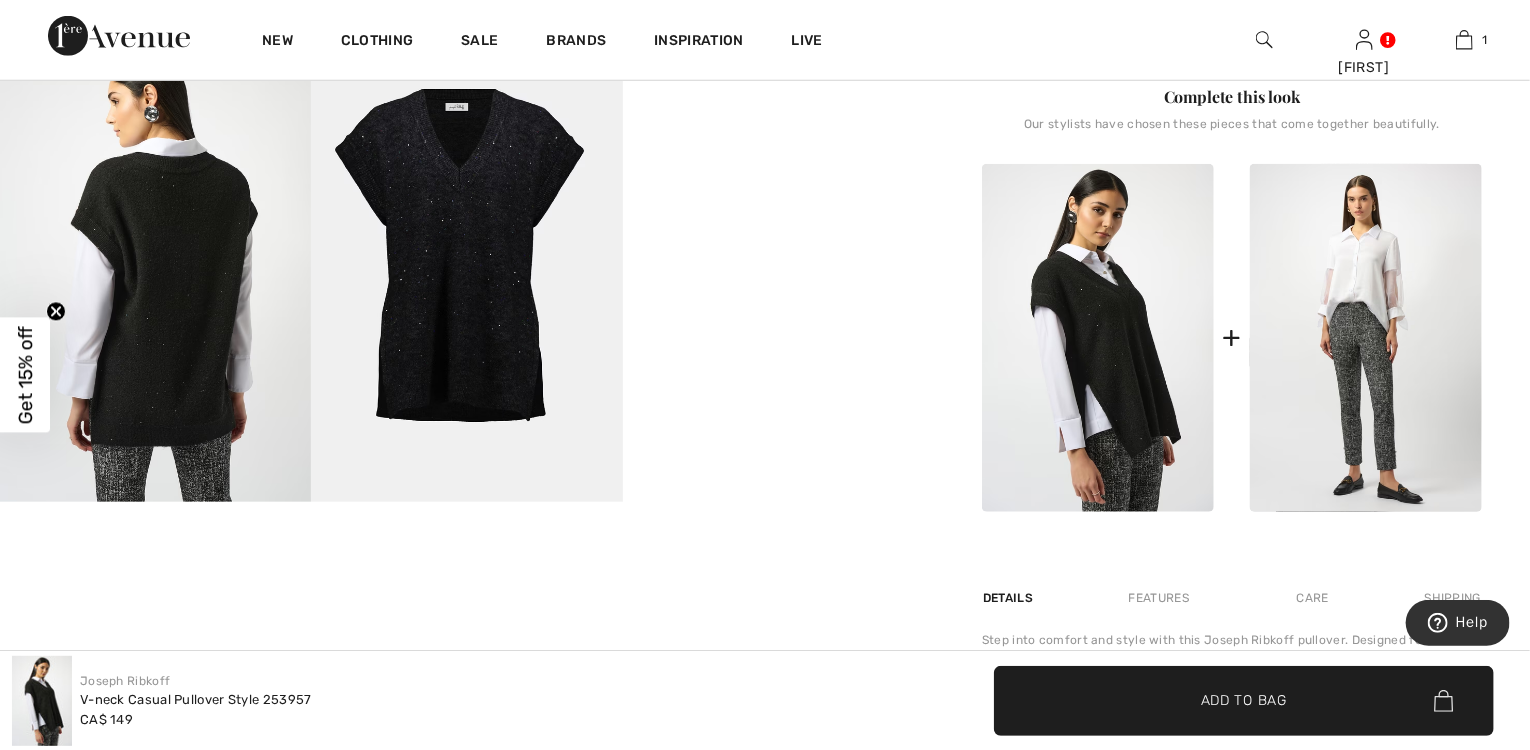 click at bounding box center [155, 268] 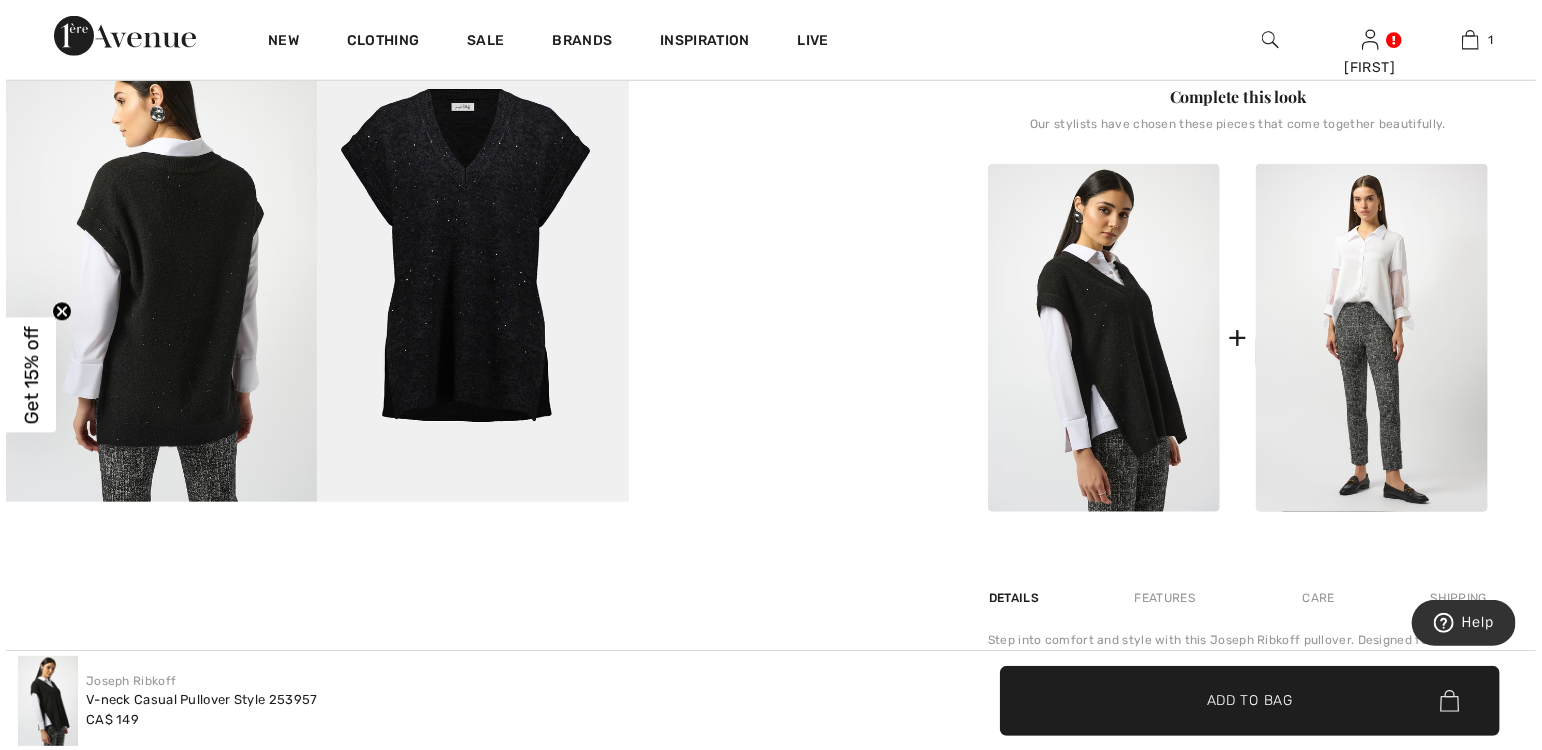 scroll, scrollTop: 889, scrollLeft: 0, axis: vertical 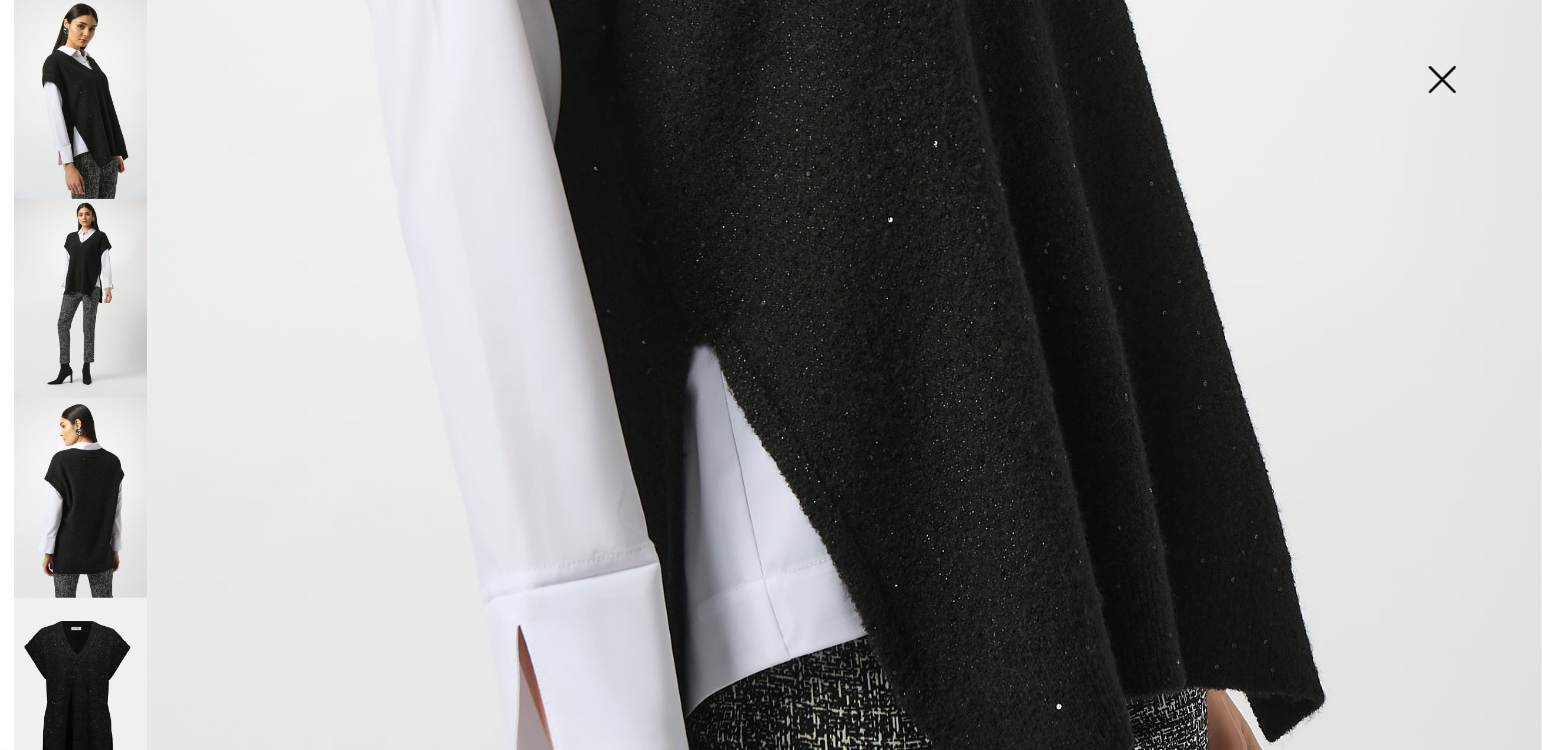 click at bounding box center (80, 497) 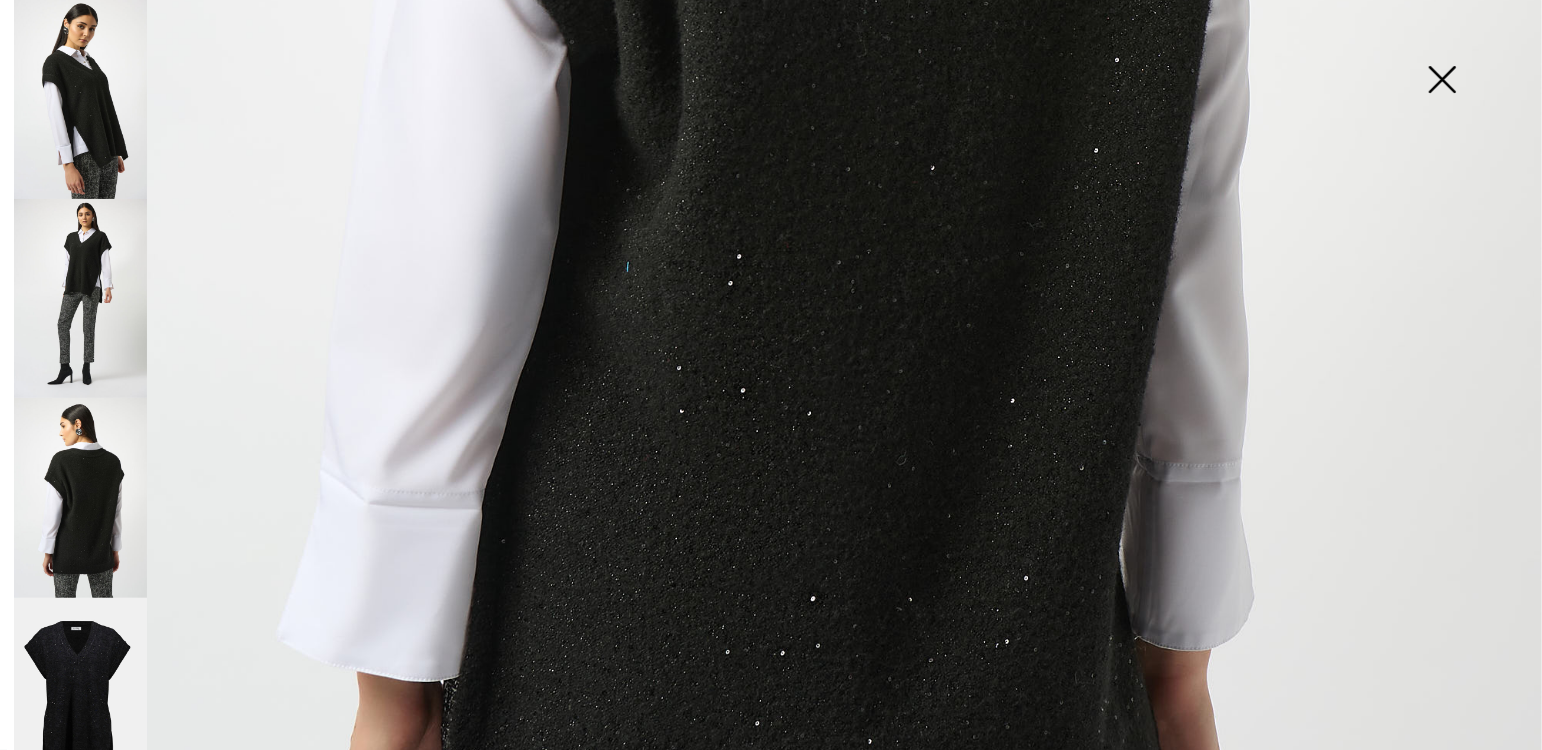 click at bounding box center (1442, 81) 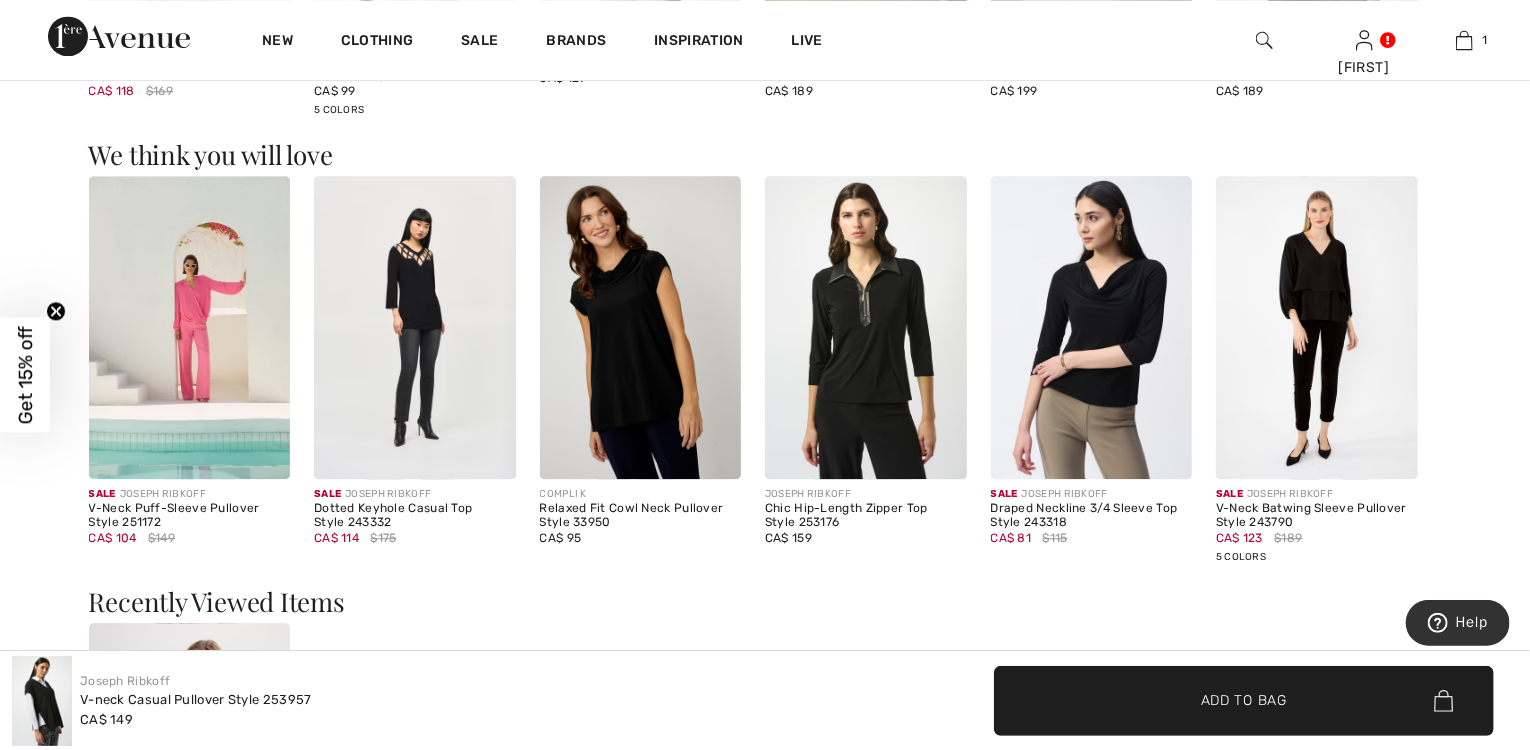 scroll, scrollTop: 2320, scrollLeft: 0, axis: vertical 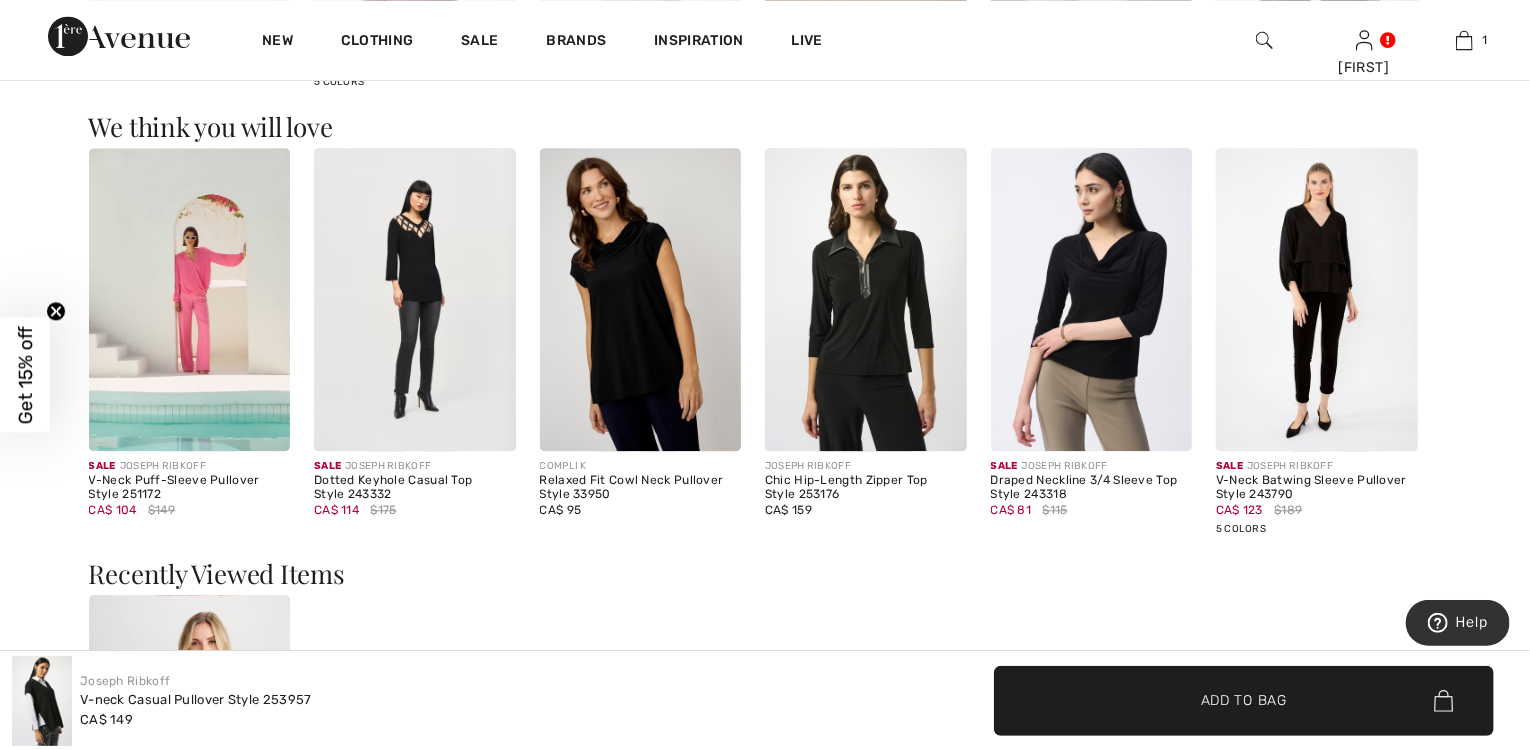 click at bounding box center (641, 299) 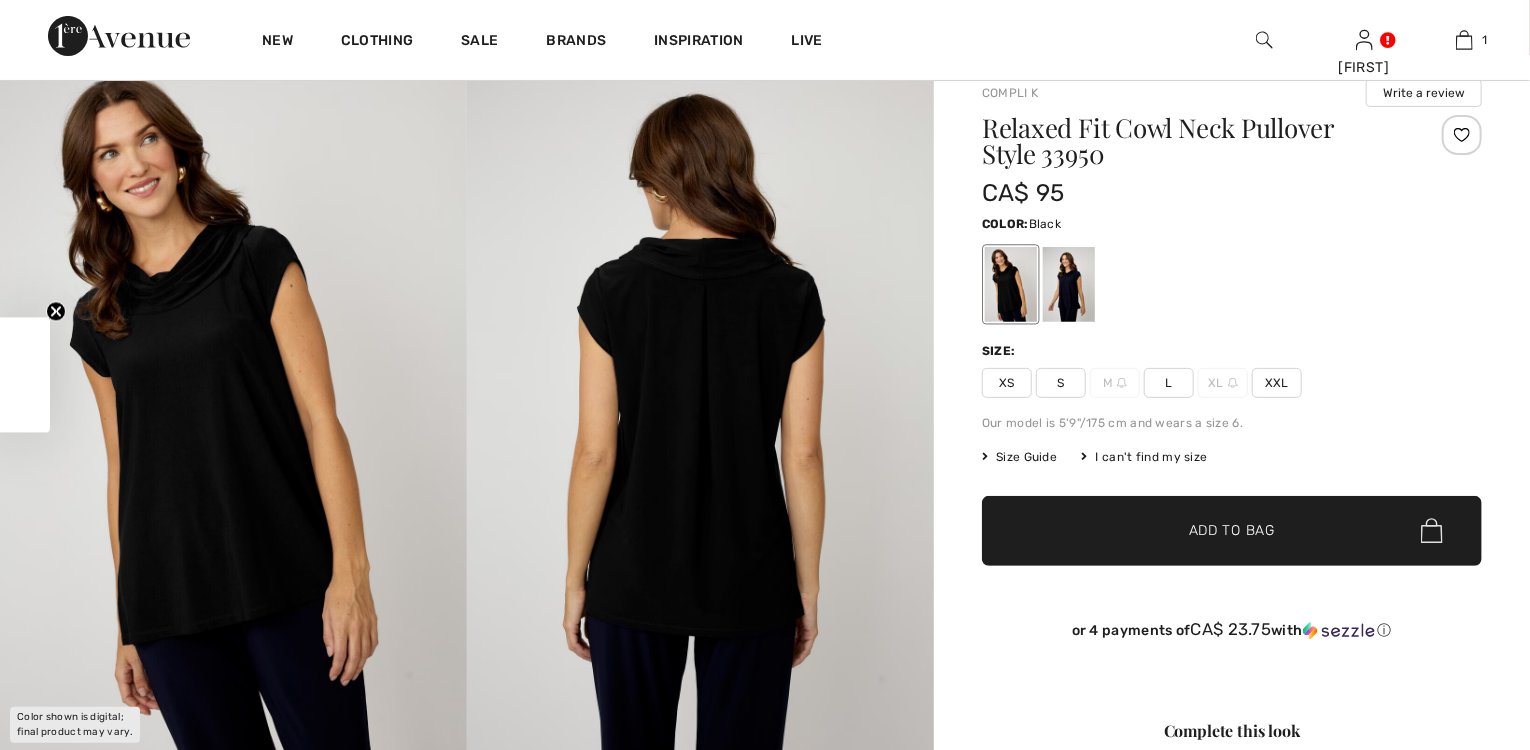 scroll, scrollTop: 160, scrollLeft: 0, axis: vertical 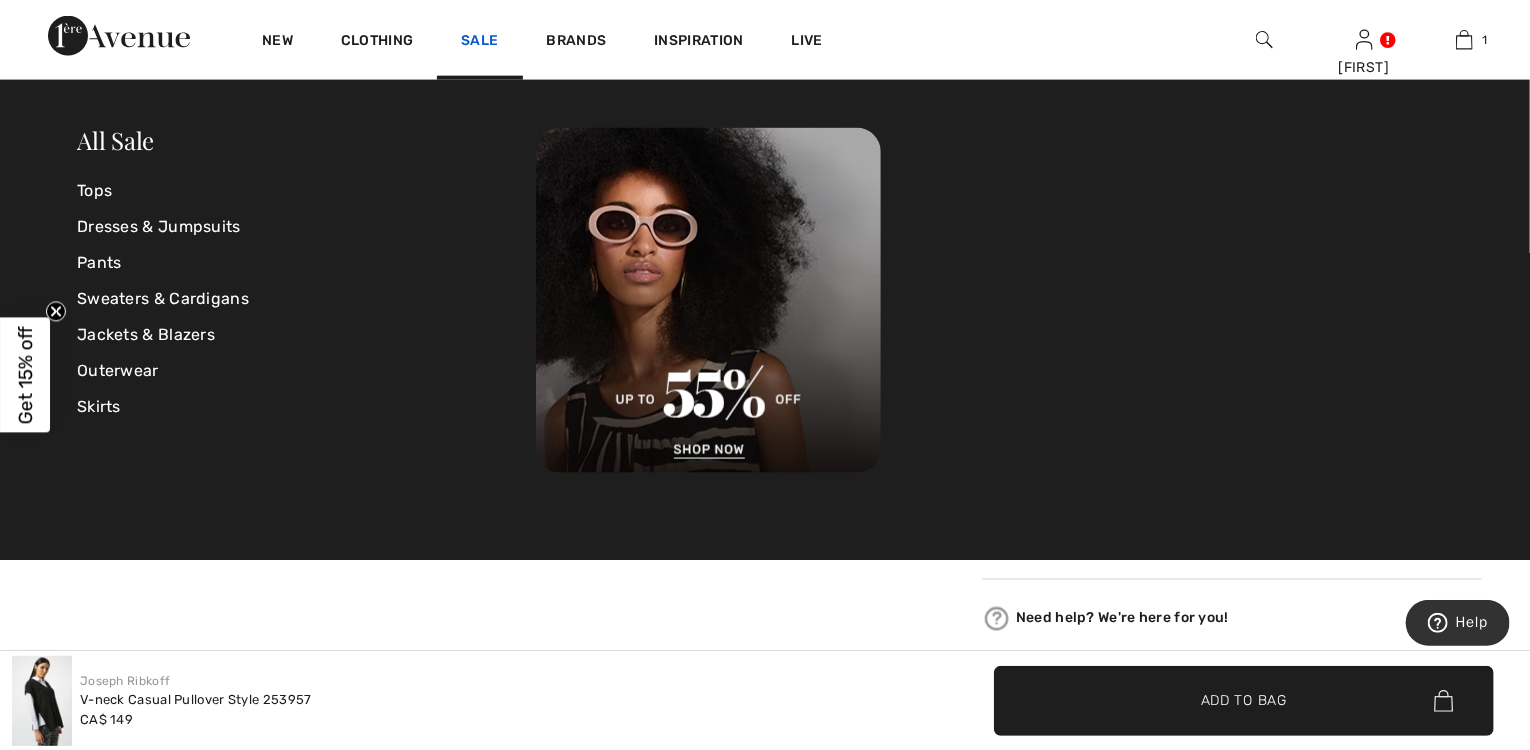 click on "Sale" at bounding box center [479, 42] 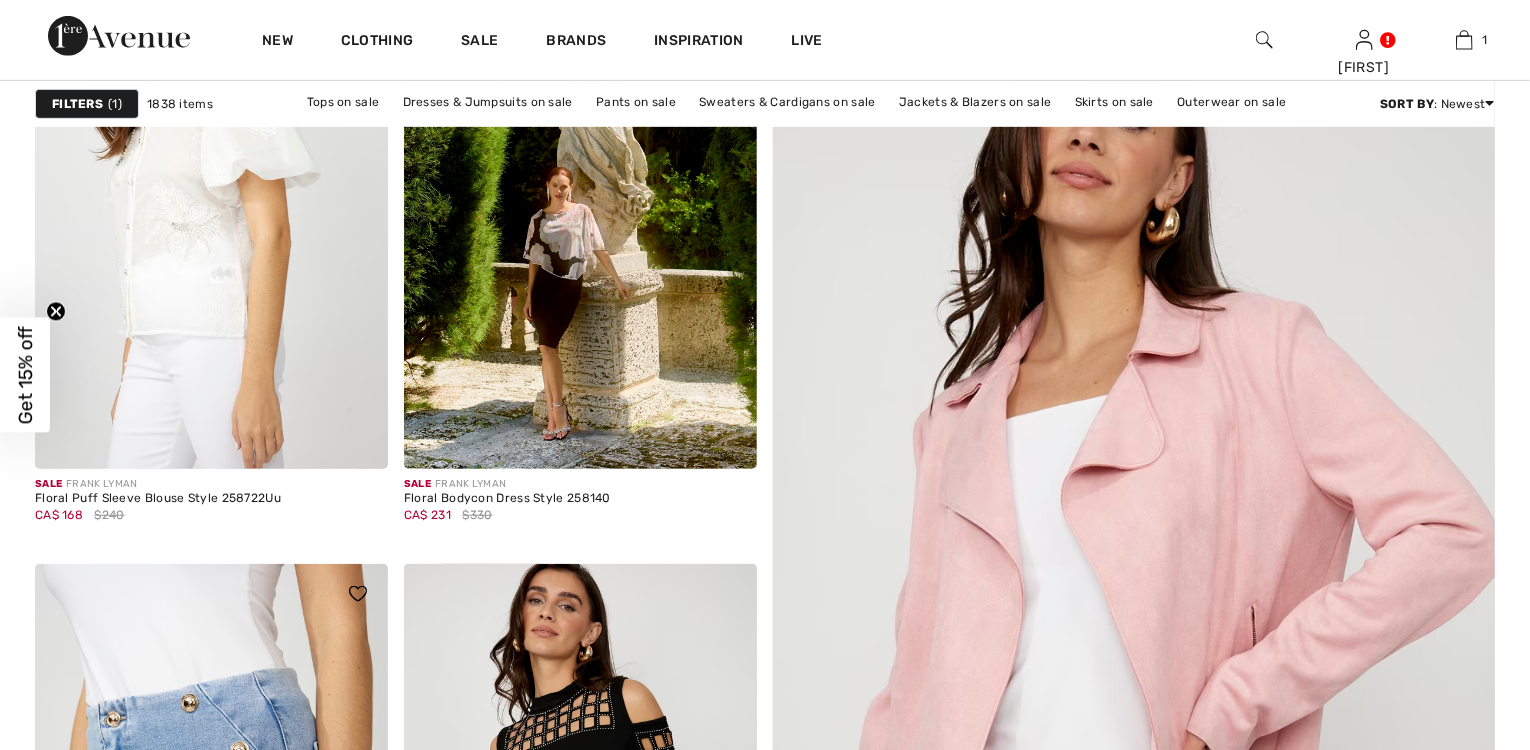 scroll, scrollTop: 559, scrollLeft: 0, axis: vertical 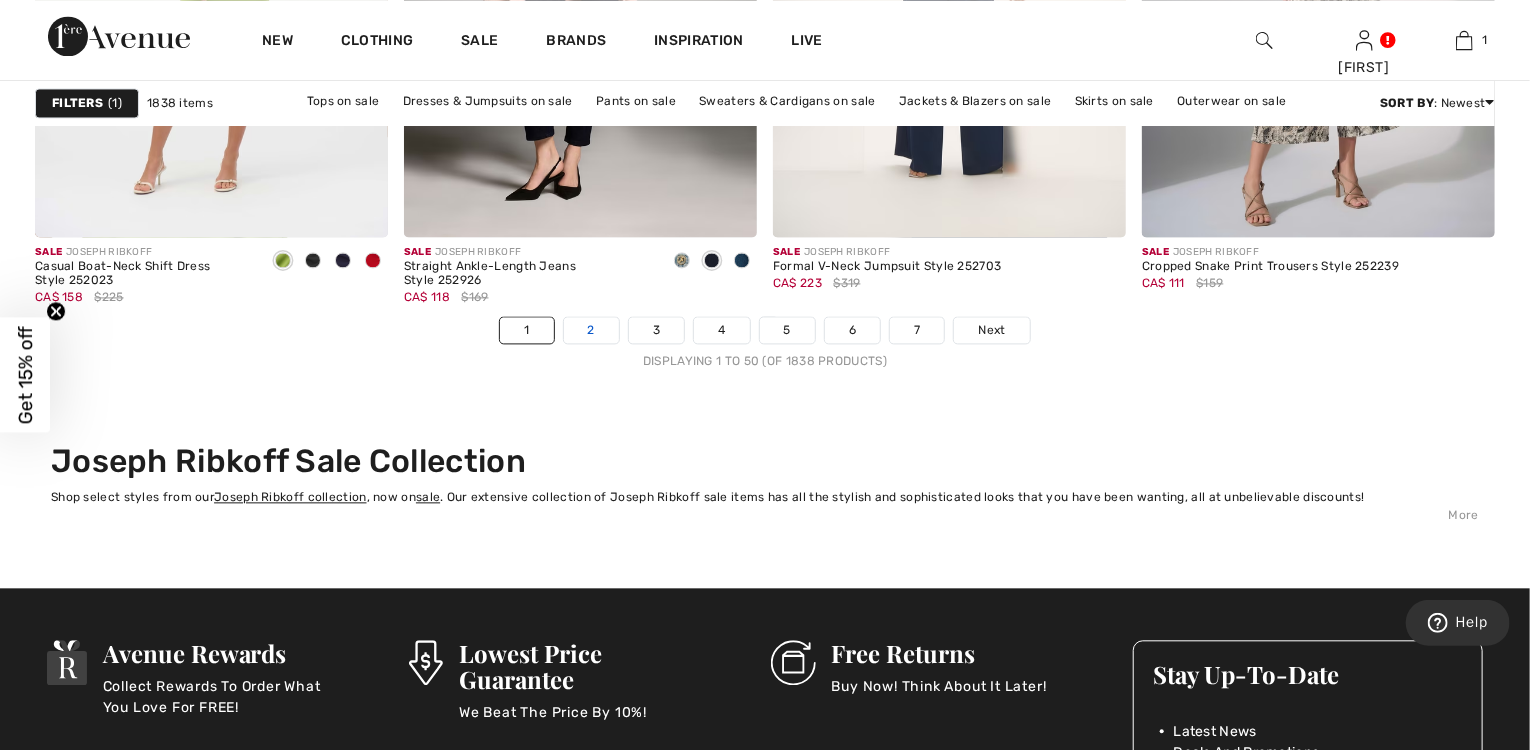 click on "2" at bounding box center (591, 330) 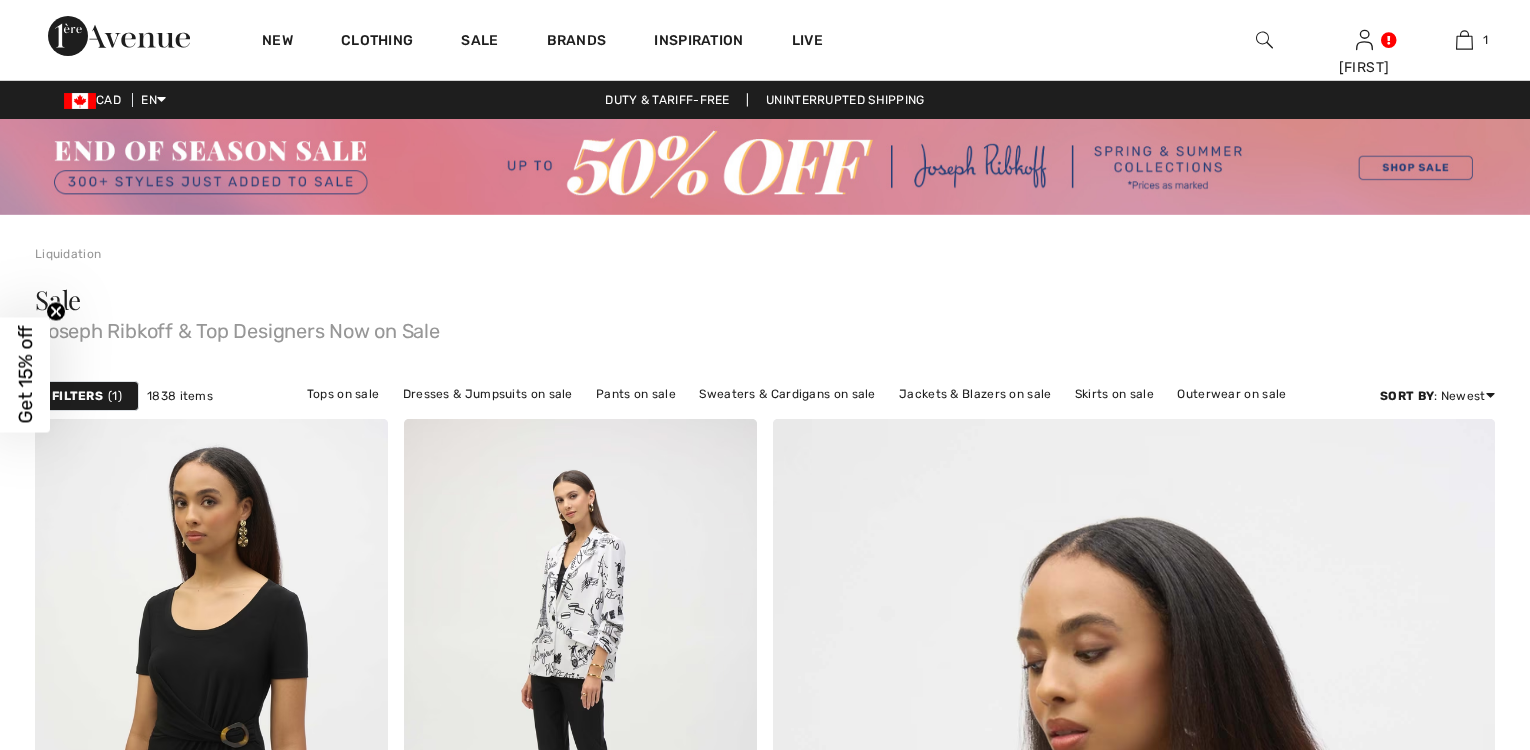 scroll, scrollTop: 796, scrollLeft: 0, axis: vertical 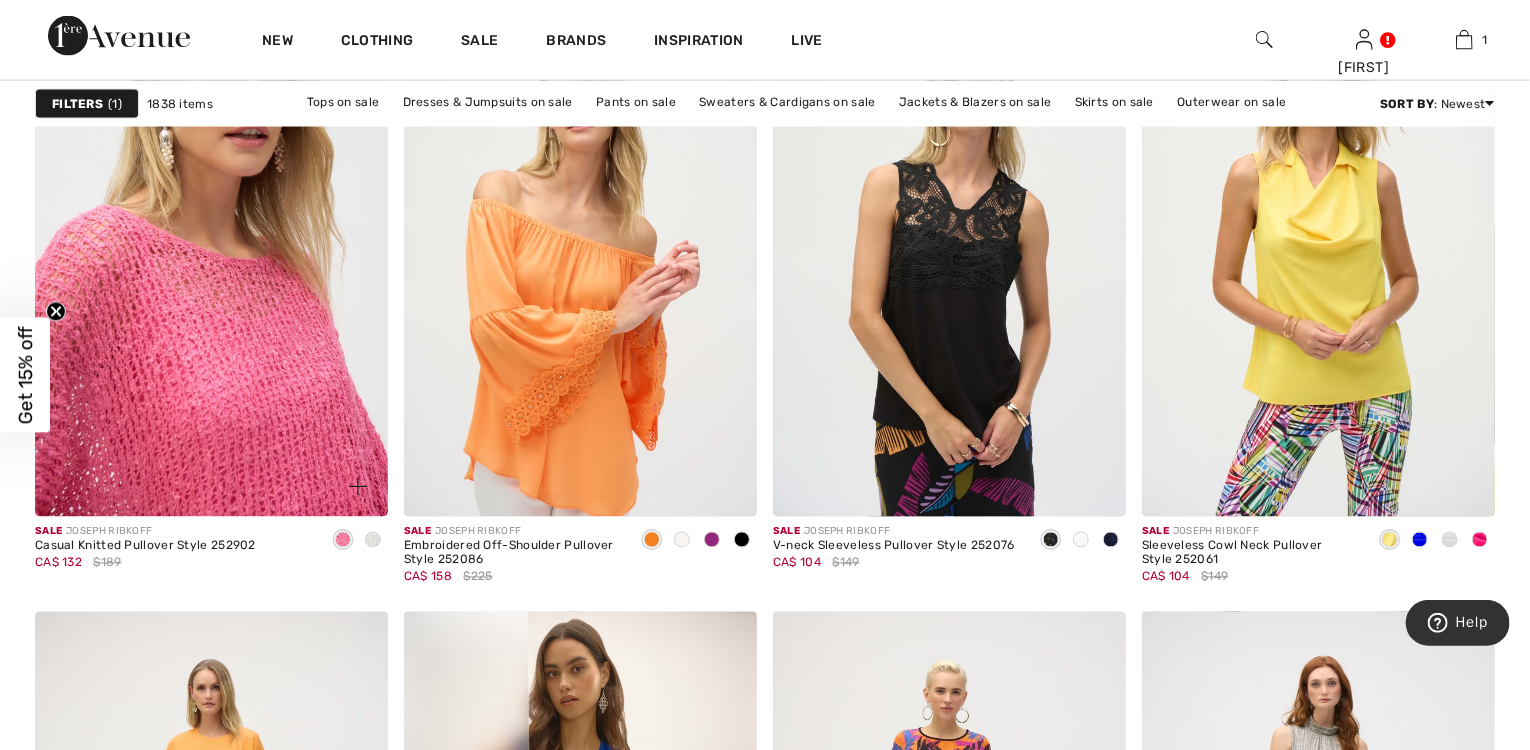 click at bounding box center (211, 253) 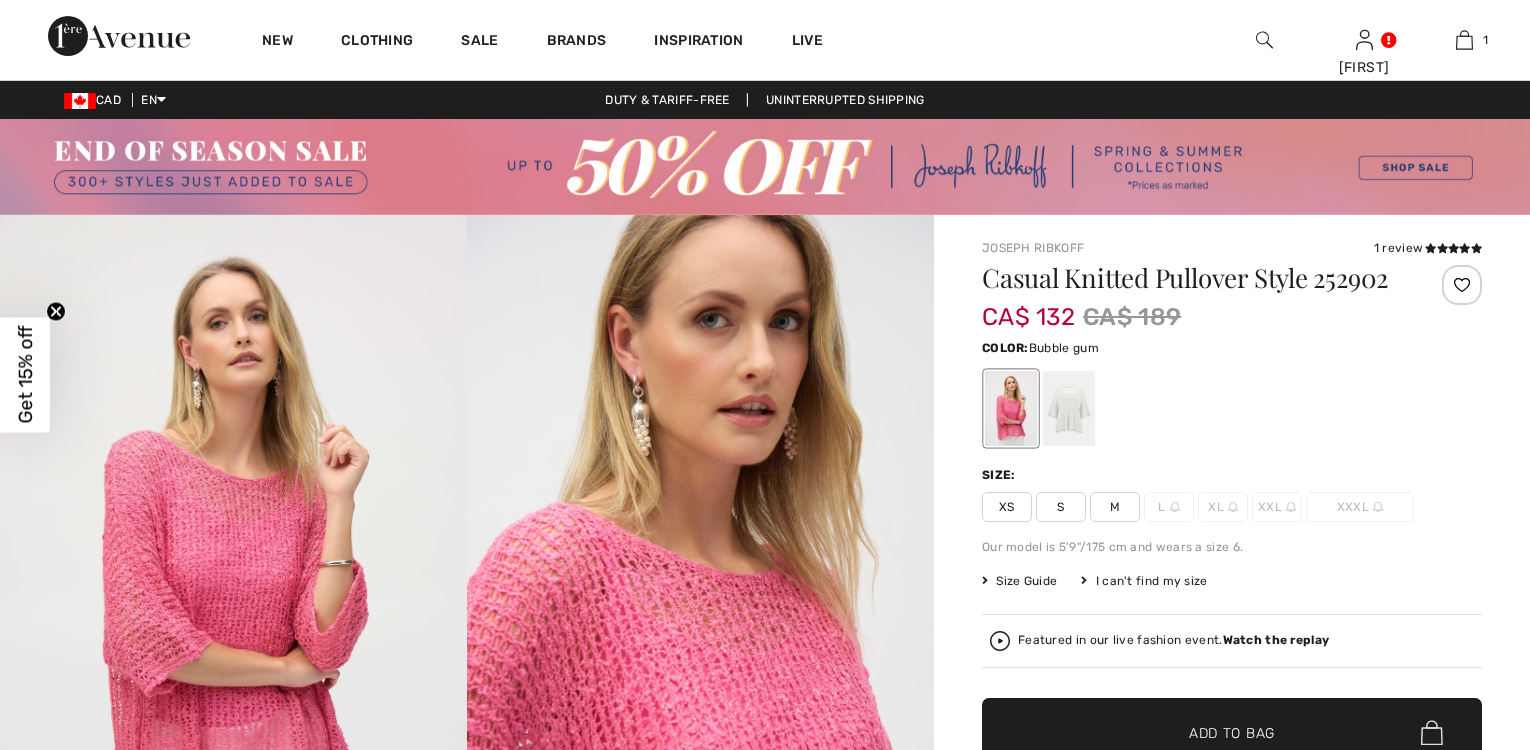 scroll, scrollTop: 0, scrollLeft: 0, axis: both 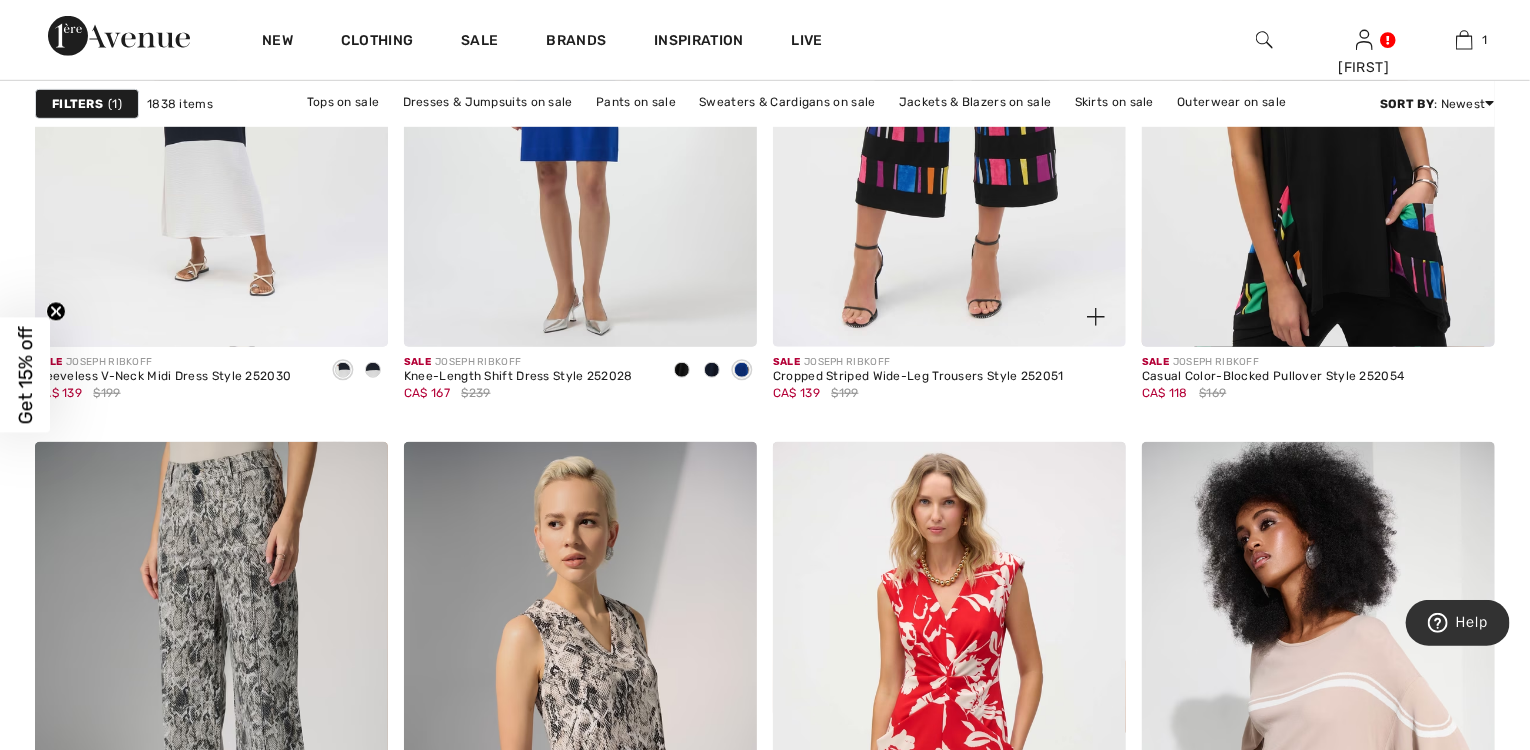 click at bounding box center (949, 83) 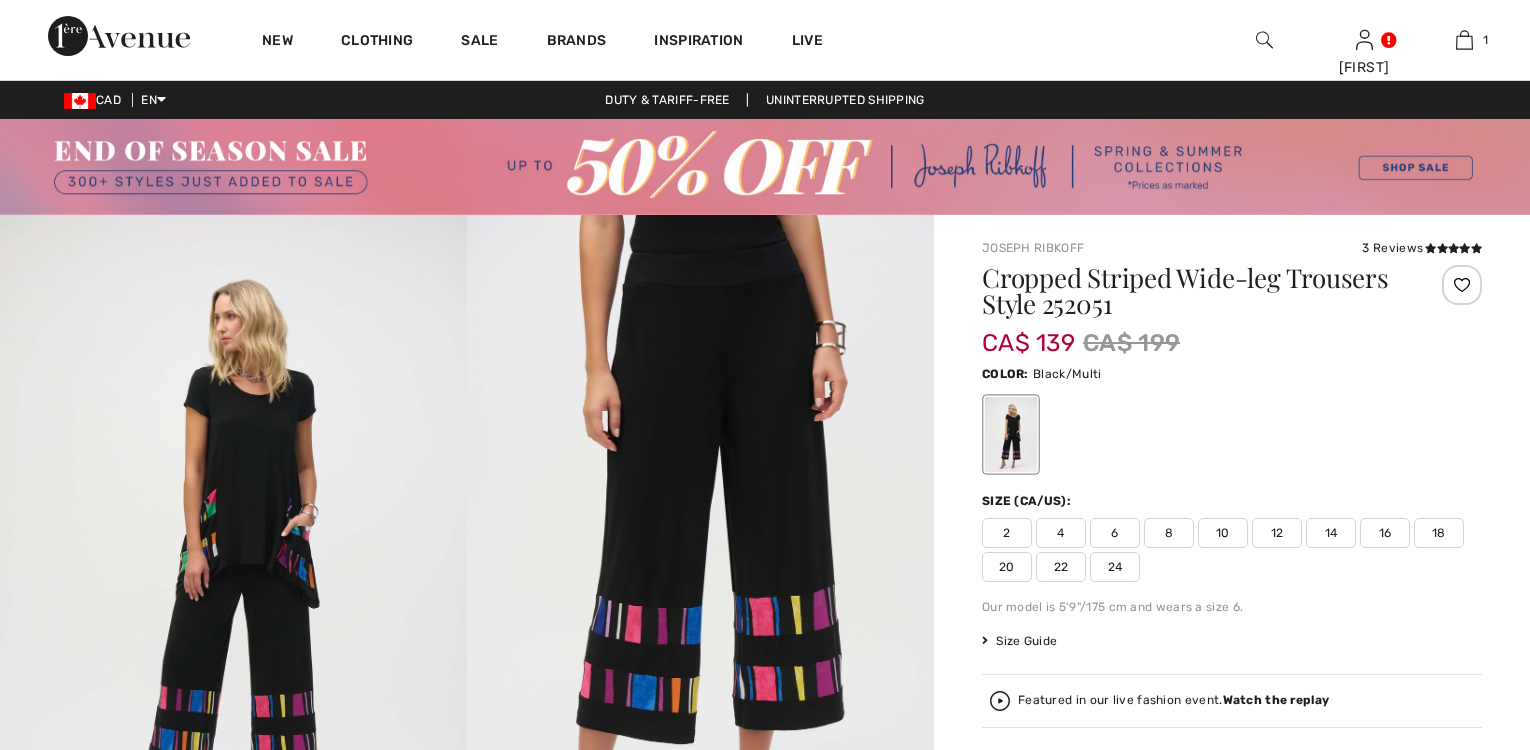 scroll, scrollTop: 0, scrollLeft: 0, axis: both 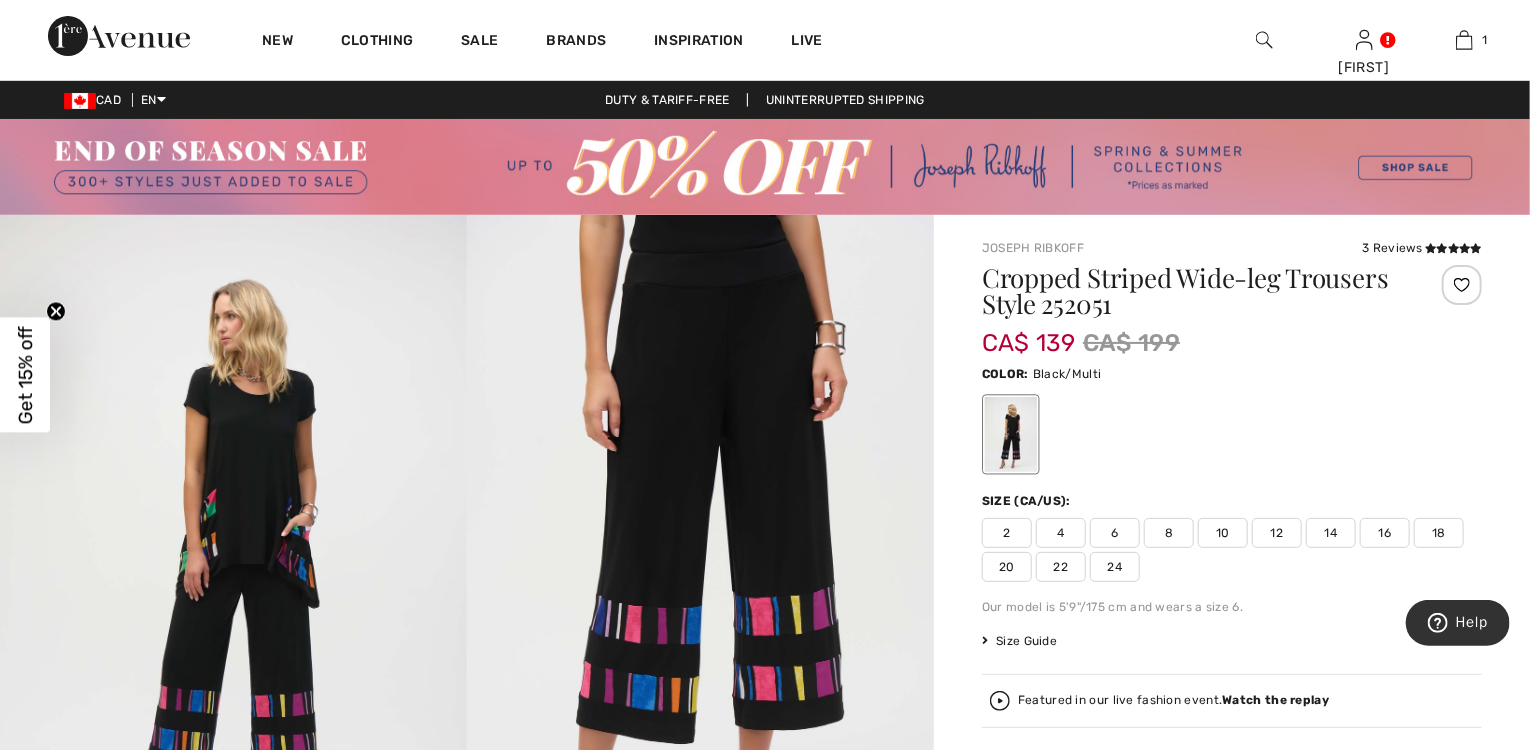 click on "16" at bounding box center [1385, 533] 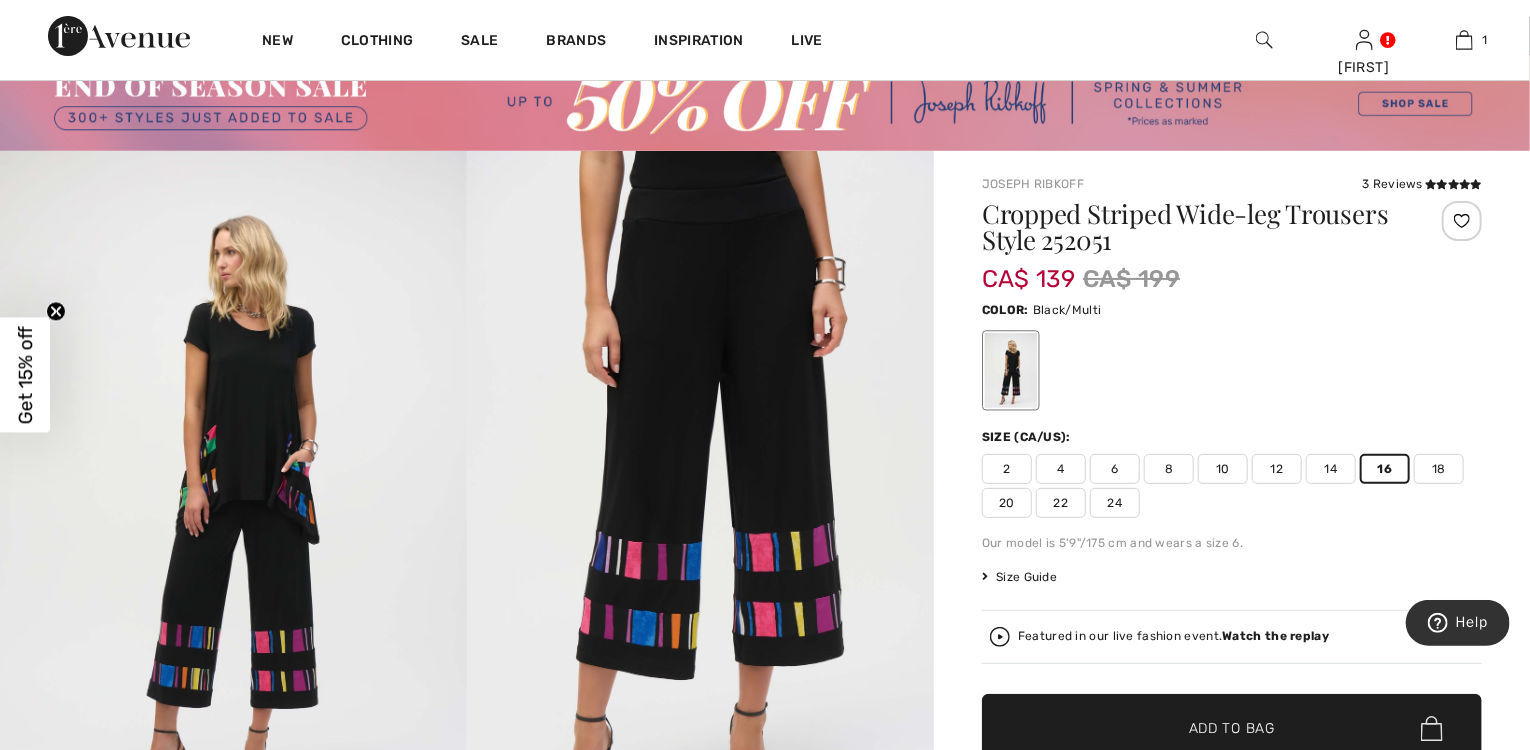 scroll, scrollTop: 160, scrollLeft: 0, axis: vertical 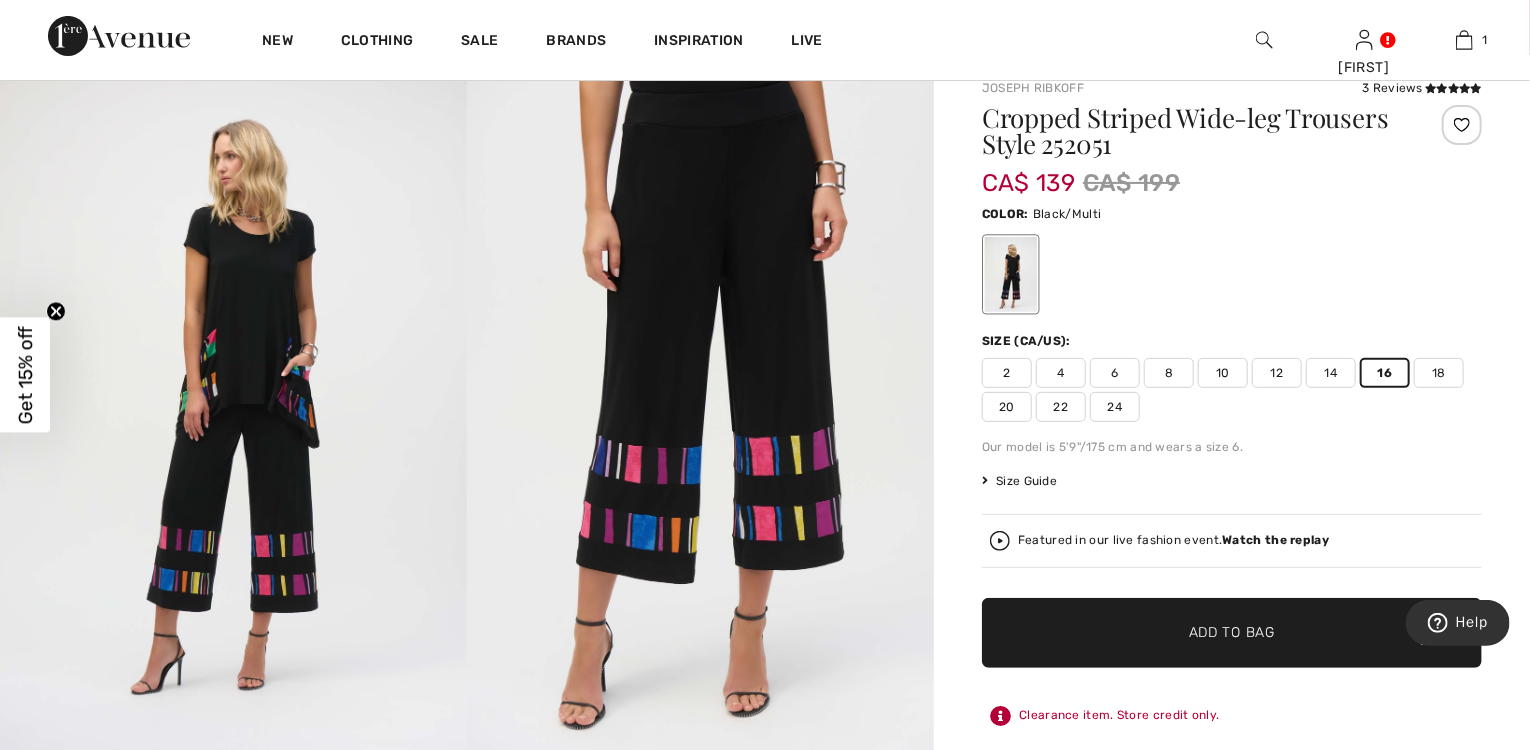 click on "Add to Bag" at bounding box center (1232, 632) 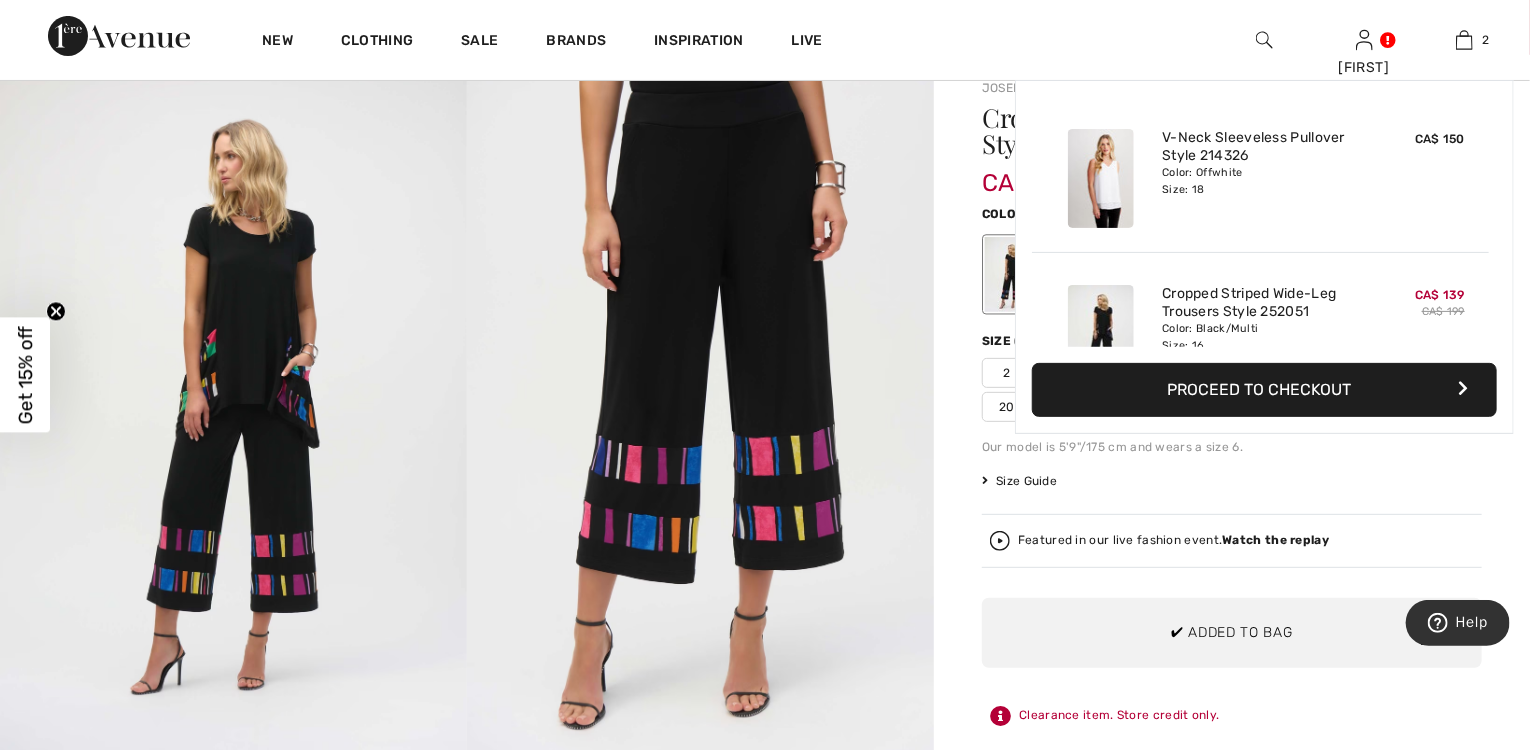 scroll, scrollTop: 61, scrollLeft: 0, axis: vertical 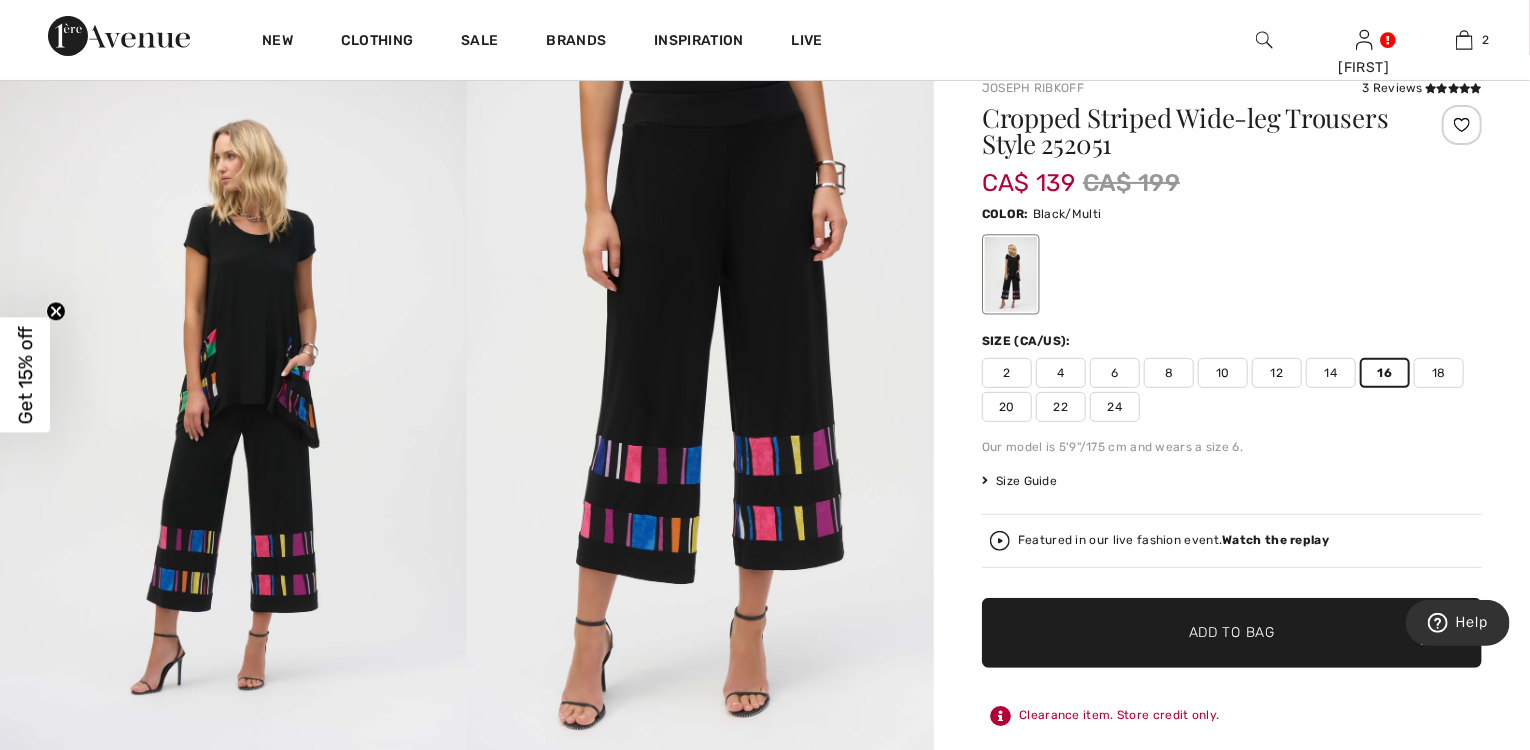 click on "Watch the replay" at bounding box center (1276, 540) 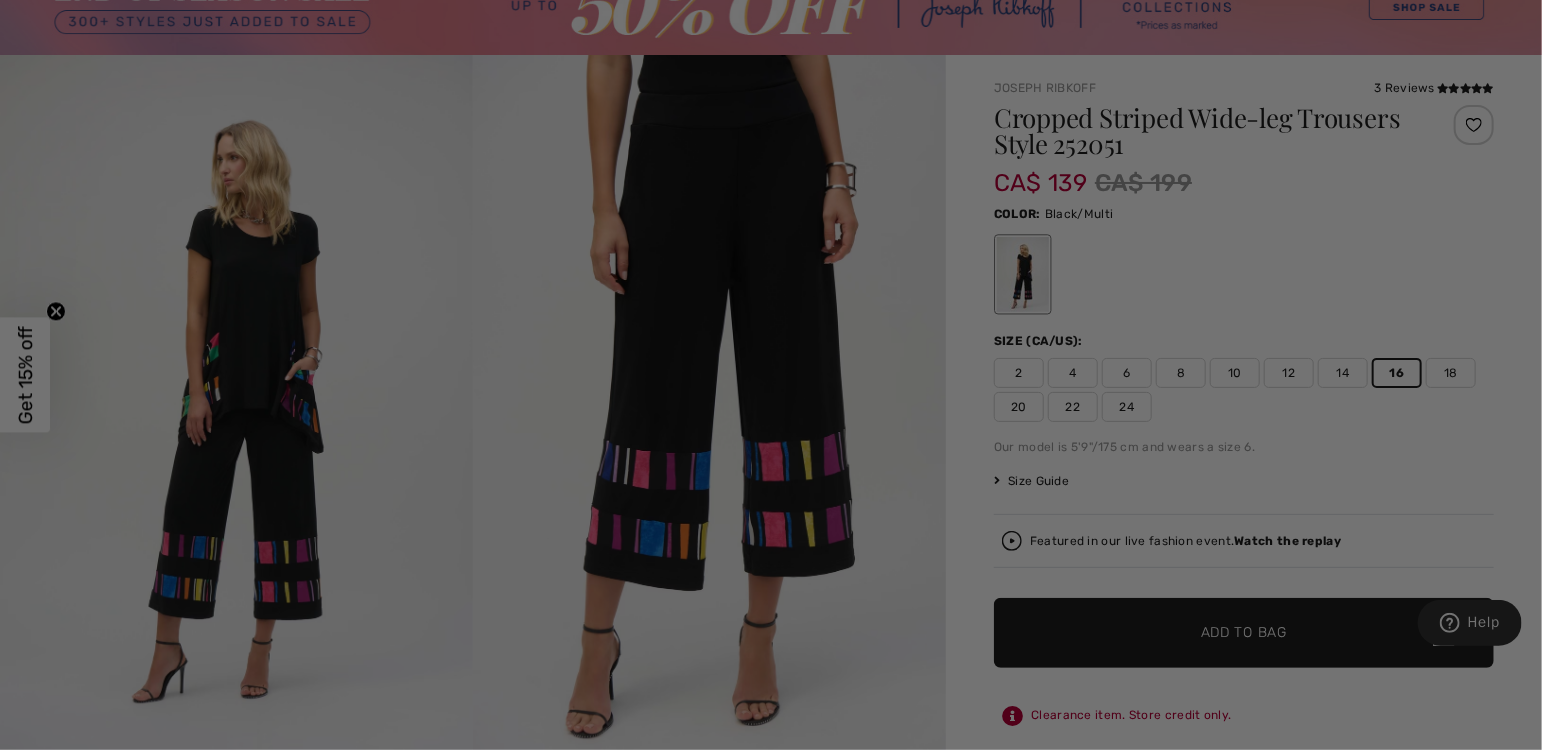 scroll, scrollTop: 0, scrollLeft: 0, axis: both 